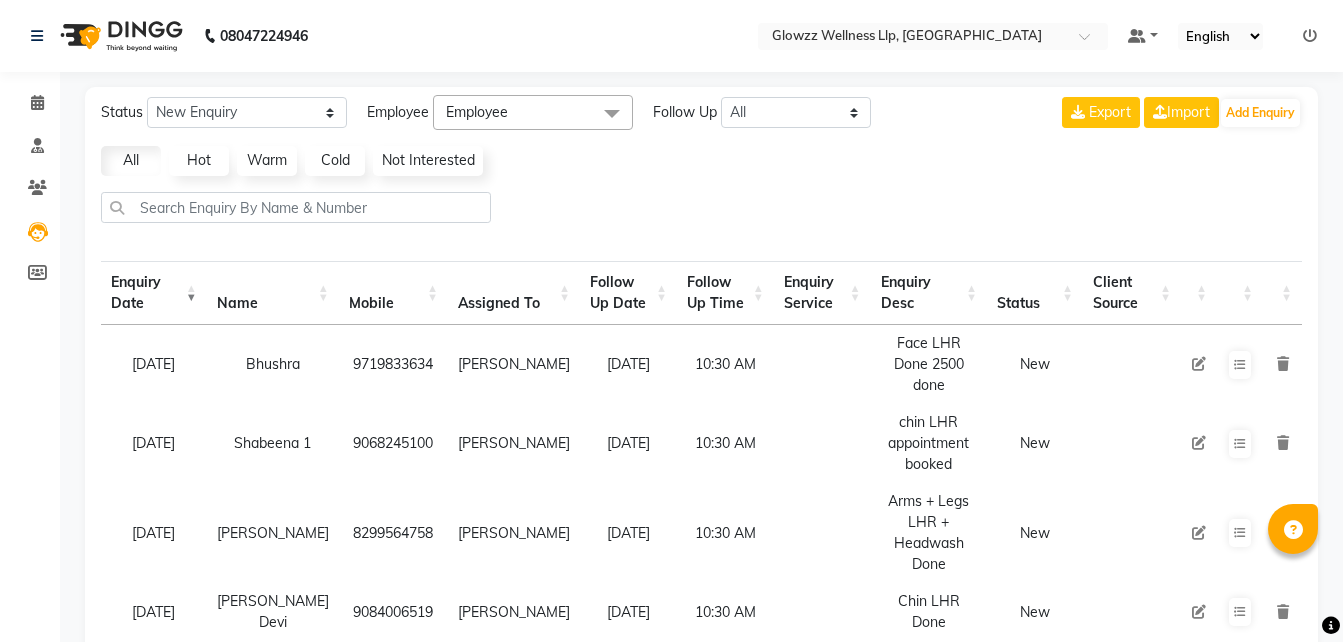 select on "[DATE]" 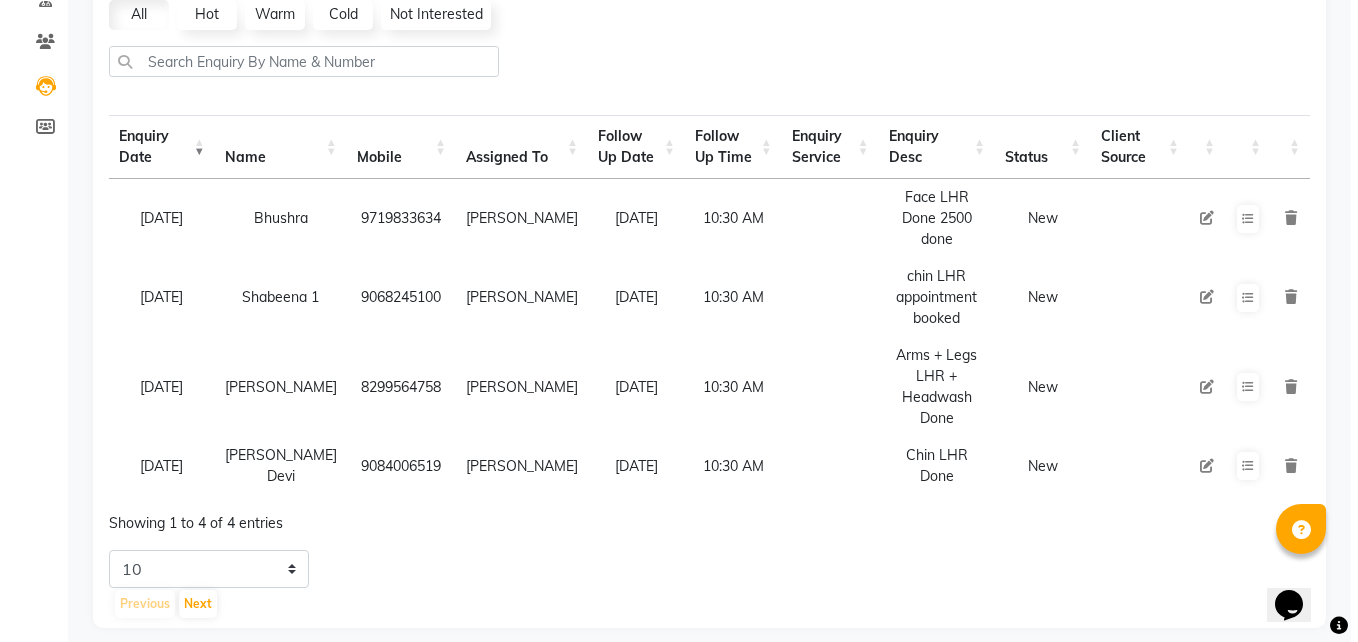 scroll, scrollTop: 0, scrollLeft: 0, axis: both 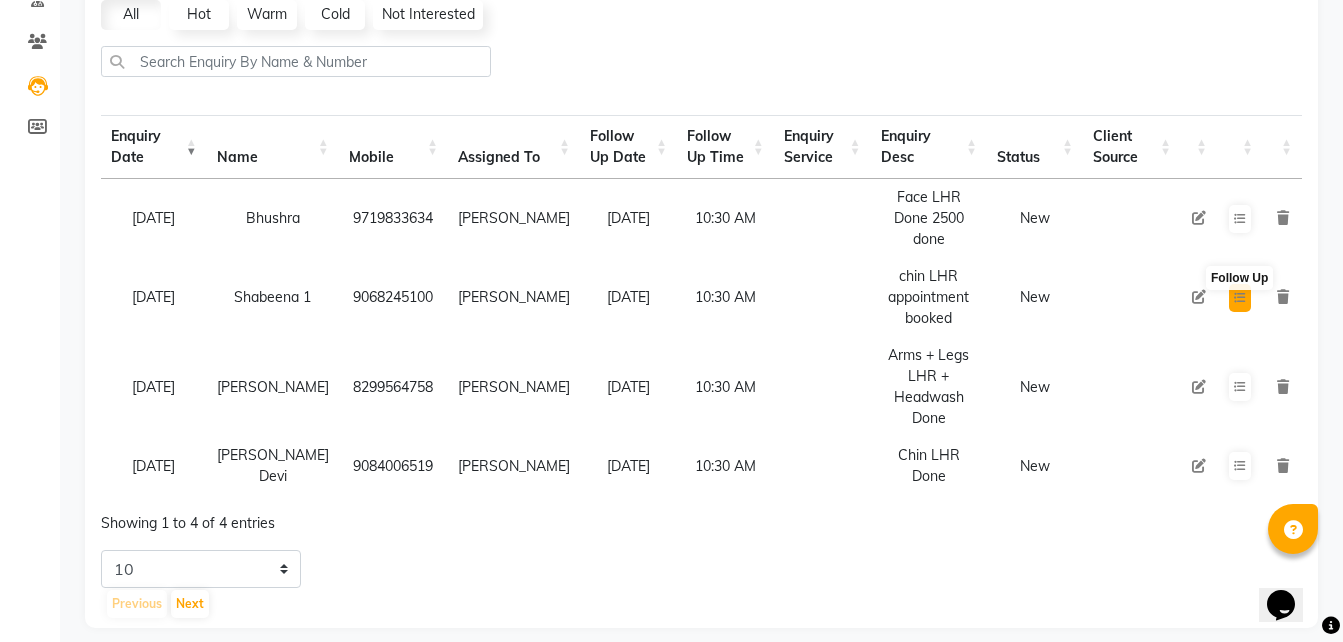 click at bounding box center [1240, 298] 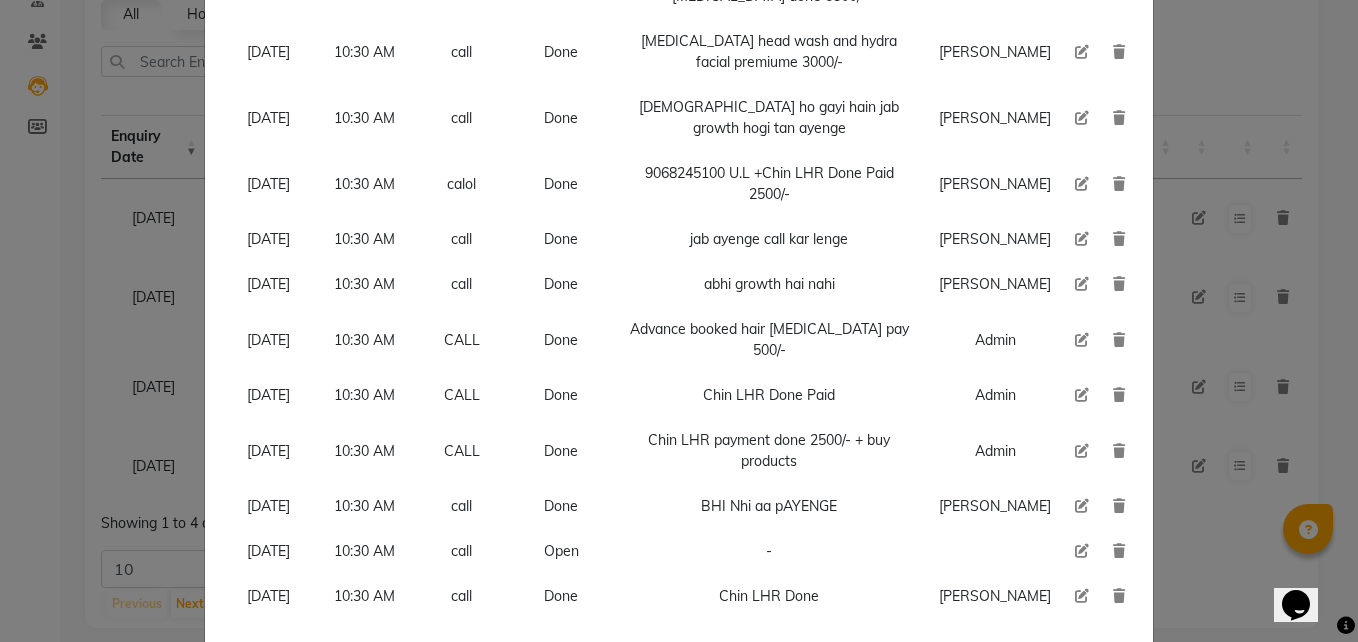 scroll, scrollTop: 376, scrollLeft: 0, axis: vertical 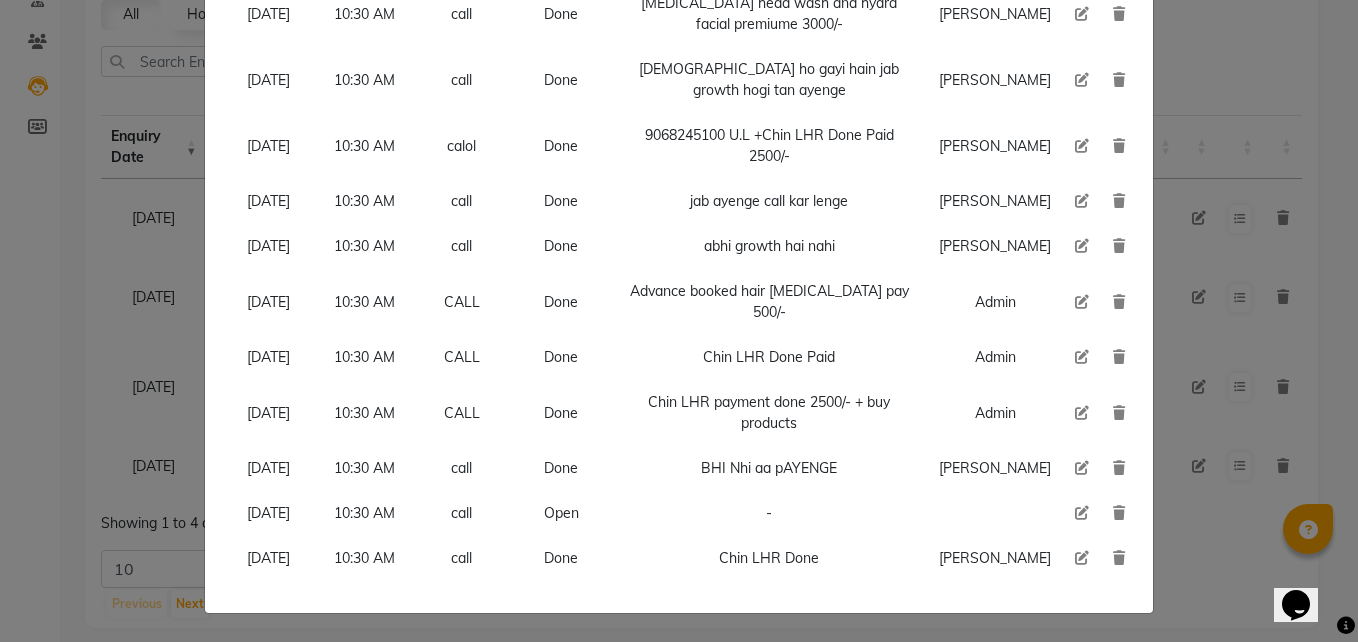 click 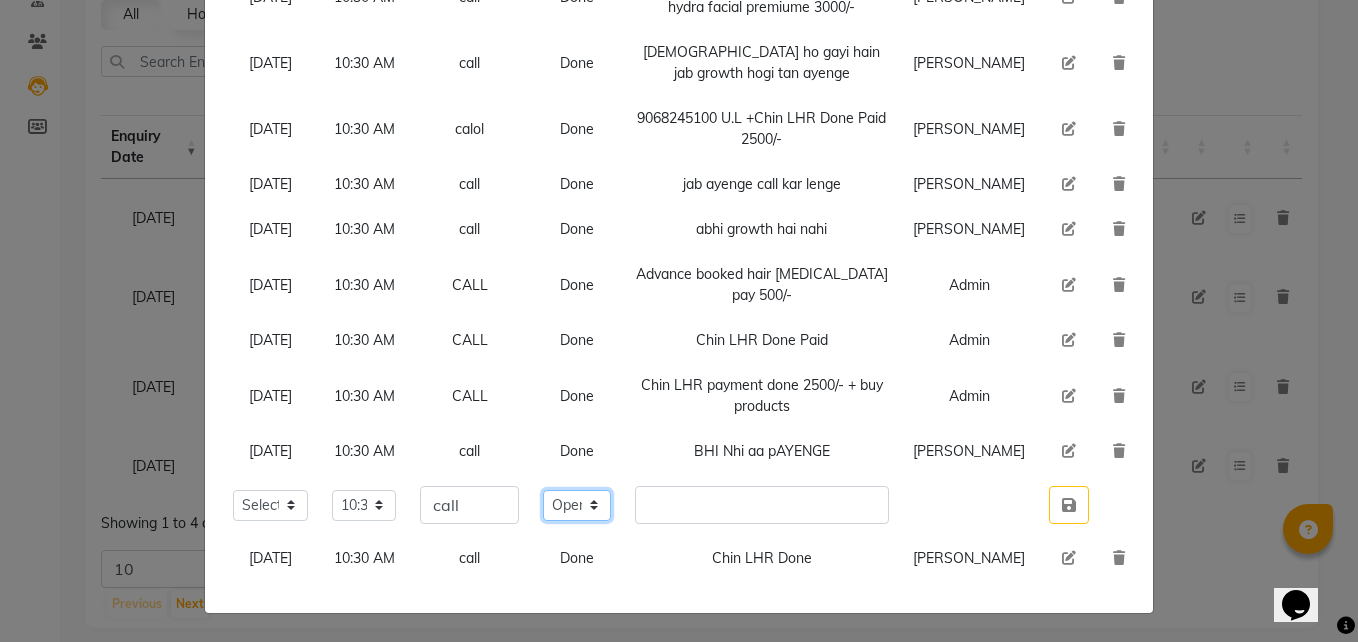 click on "Select Open Pending Done" 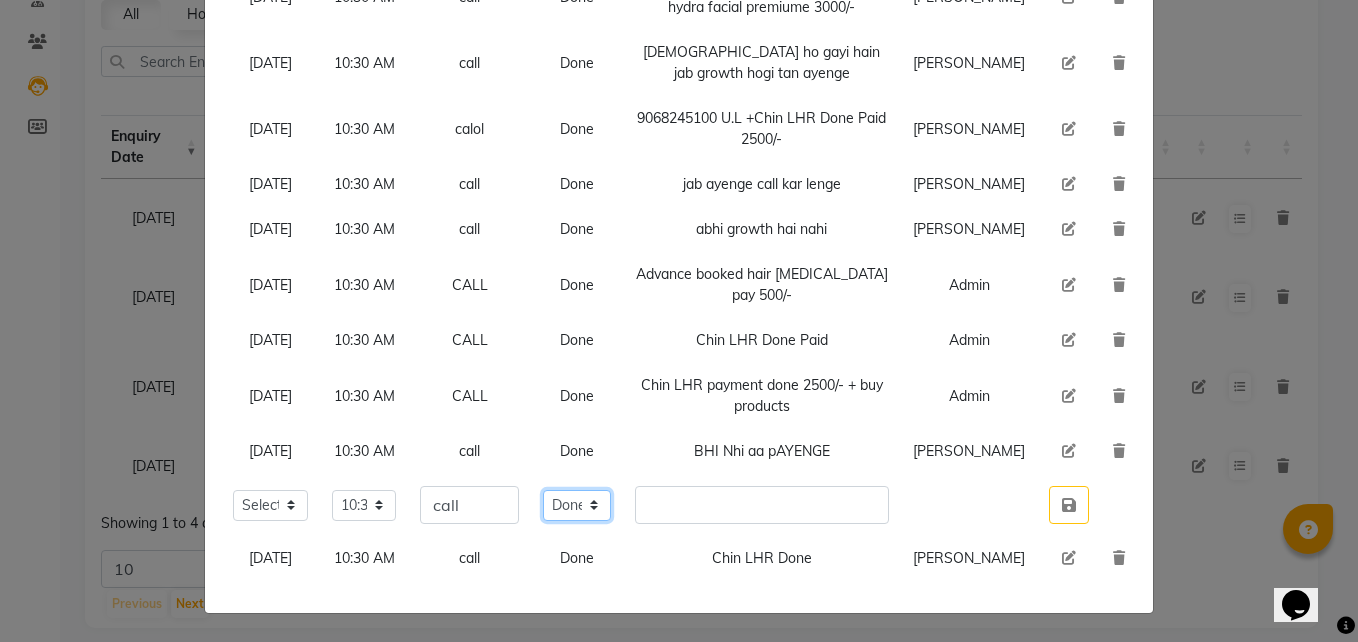 click on "Select Open Pending Done" 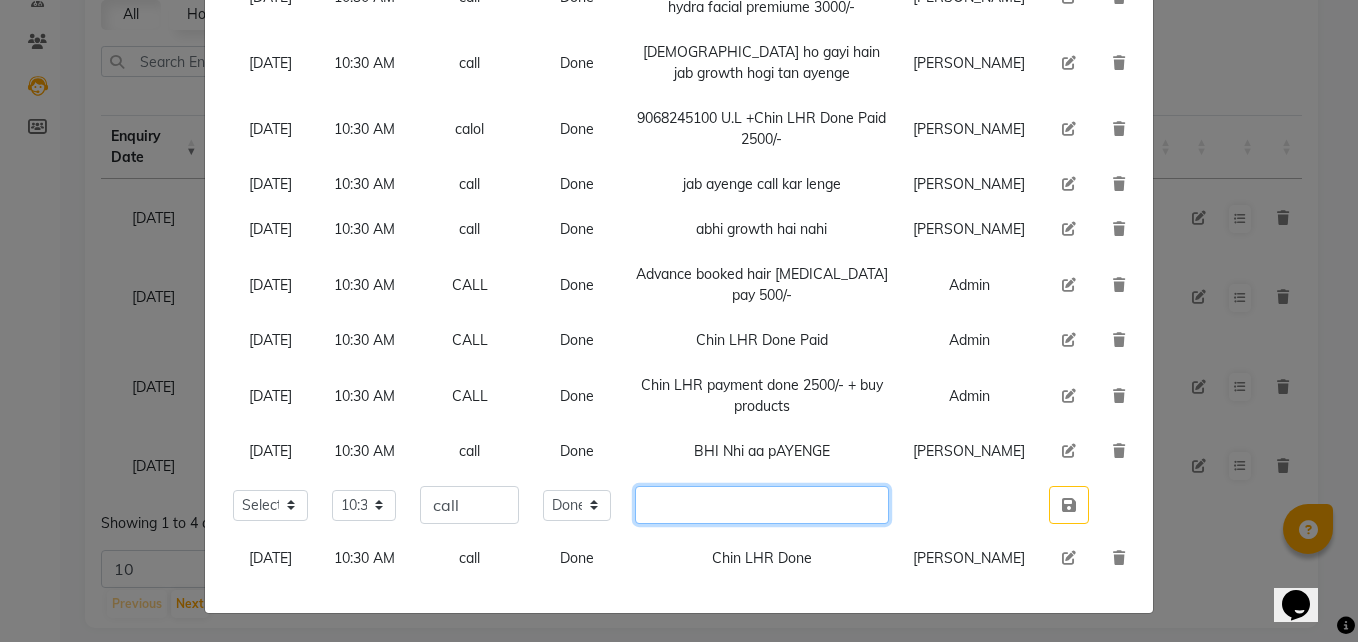 click 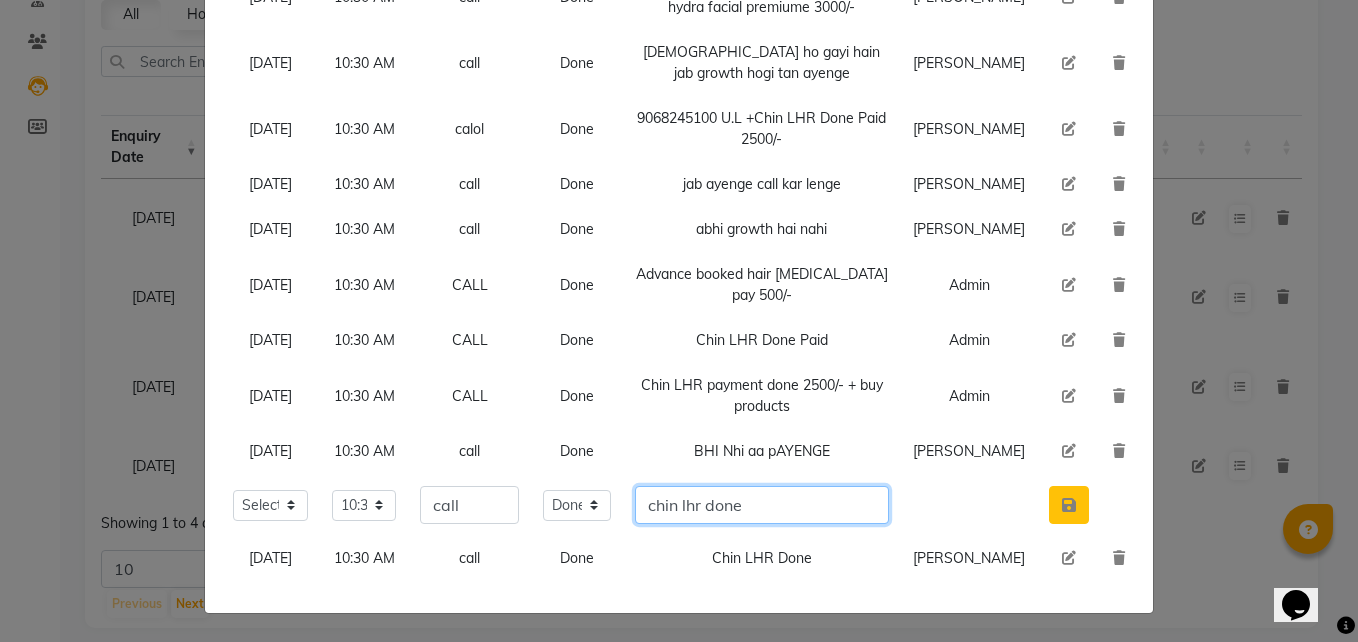 type on "chin lhr done" 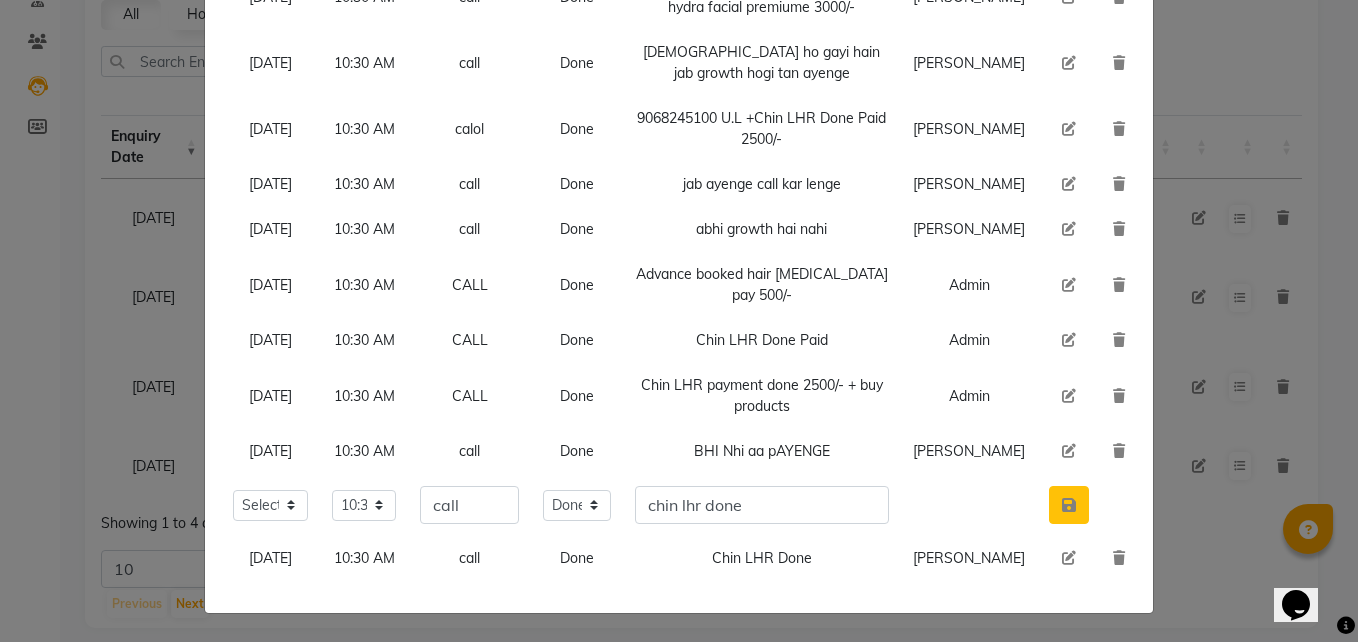 click 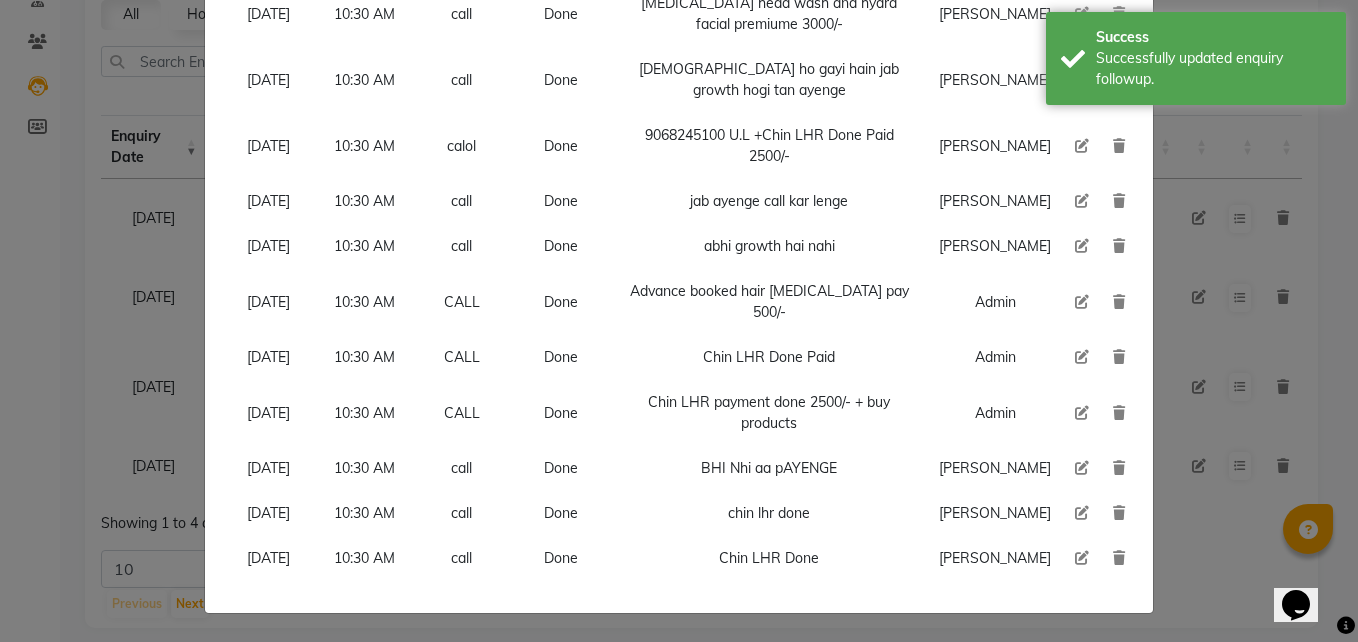scroll, scrollTop: 0, scrollLeft: 0, axis: both 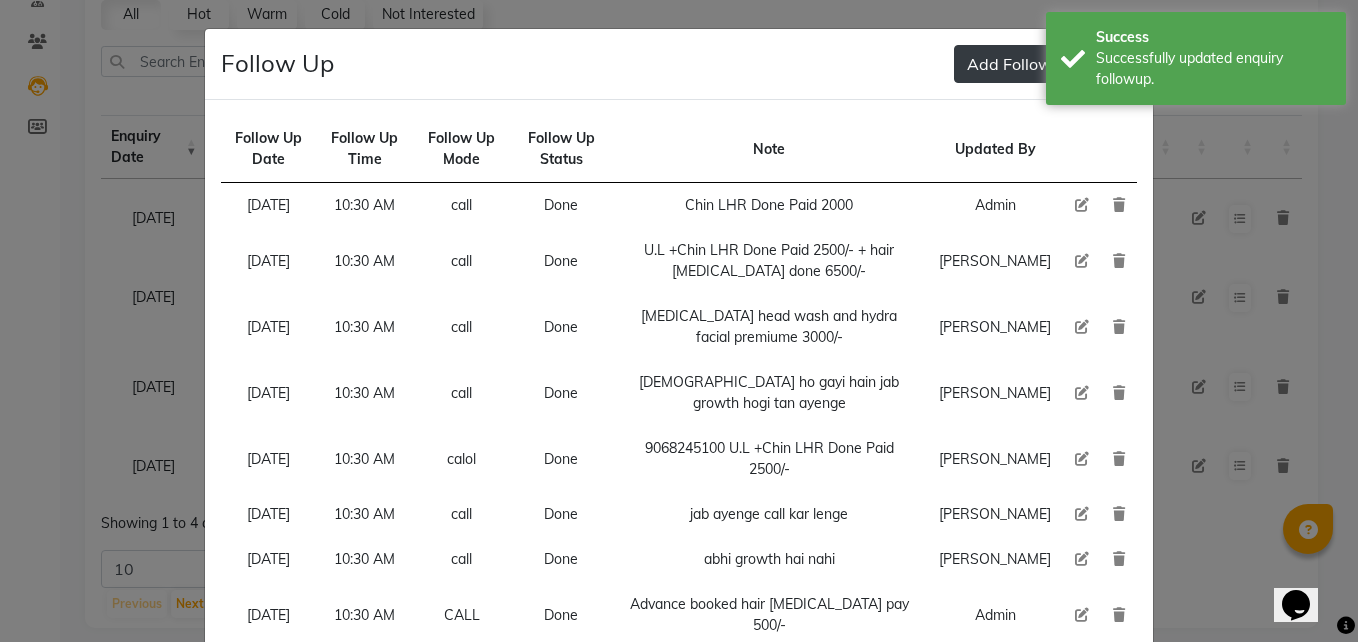 click on "Add Follow Up" 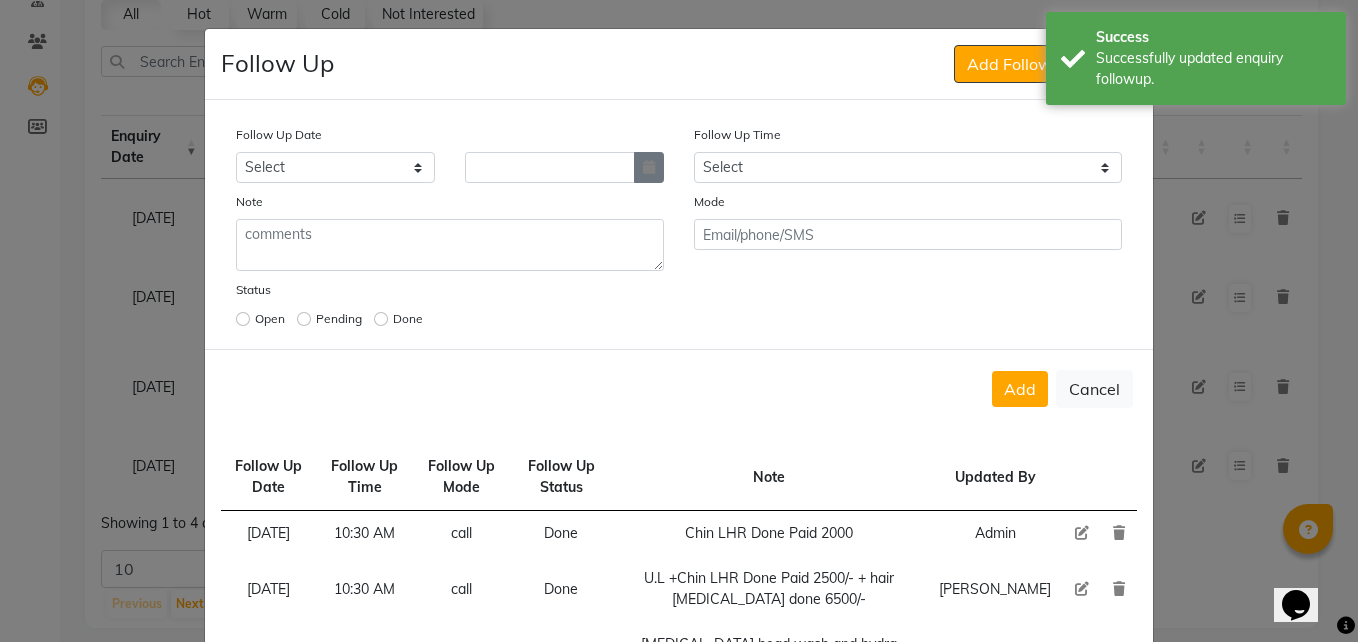 click 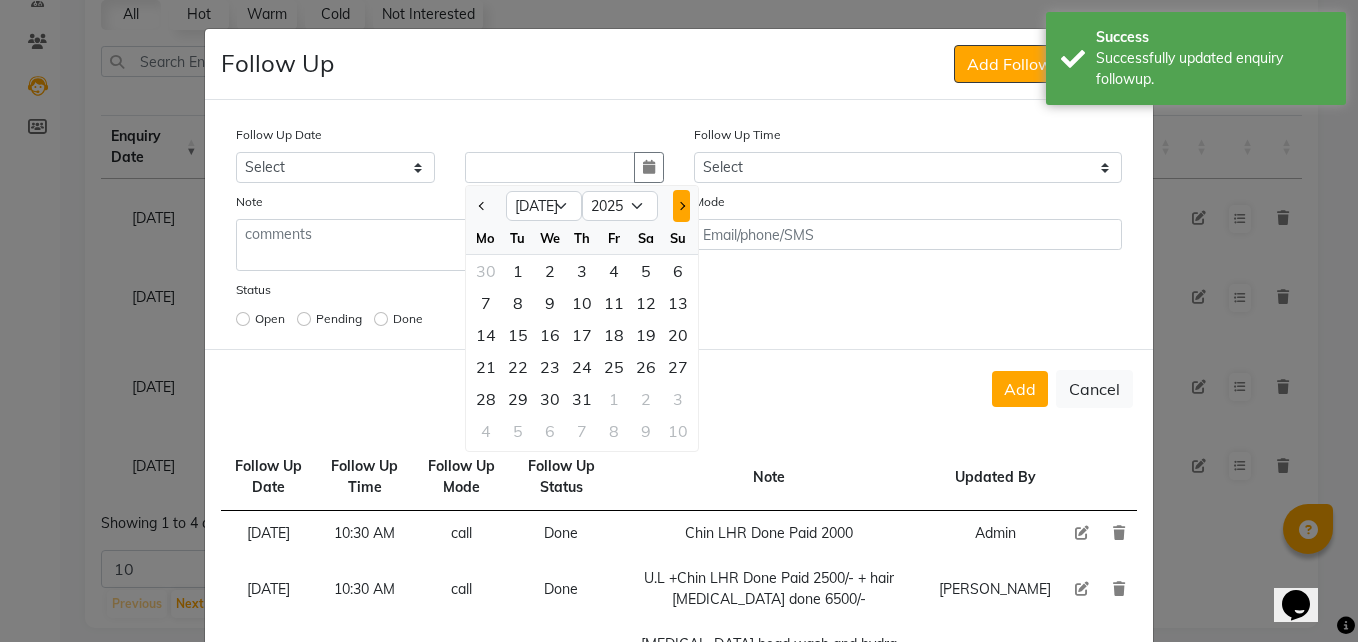 click 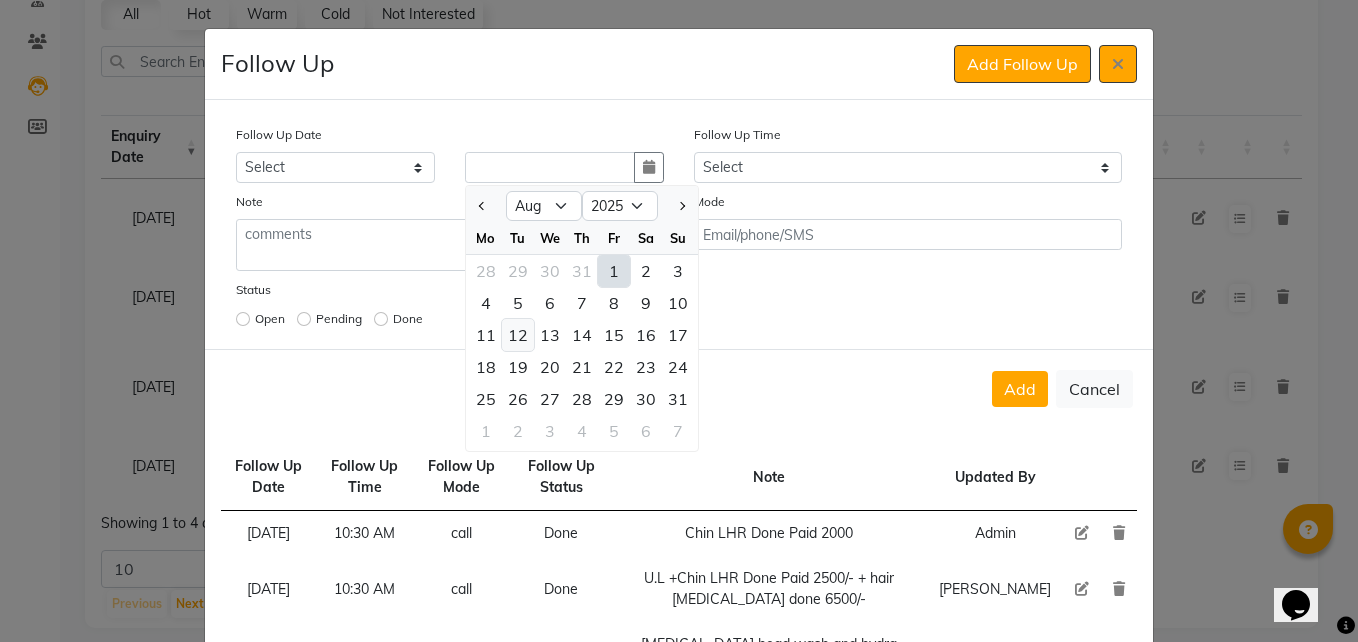 click on "12" 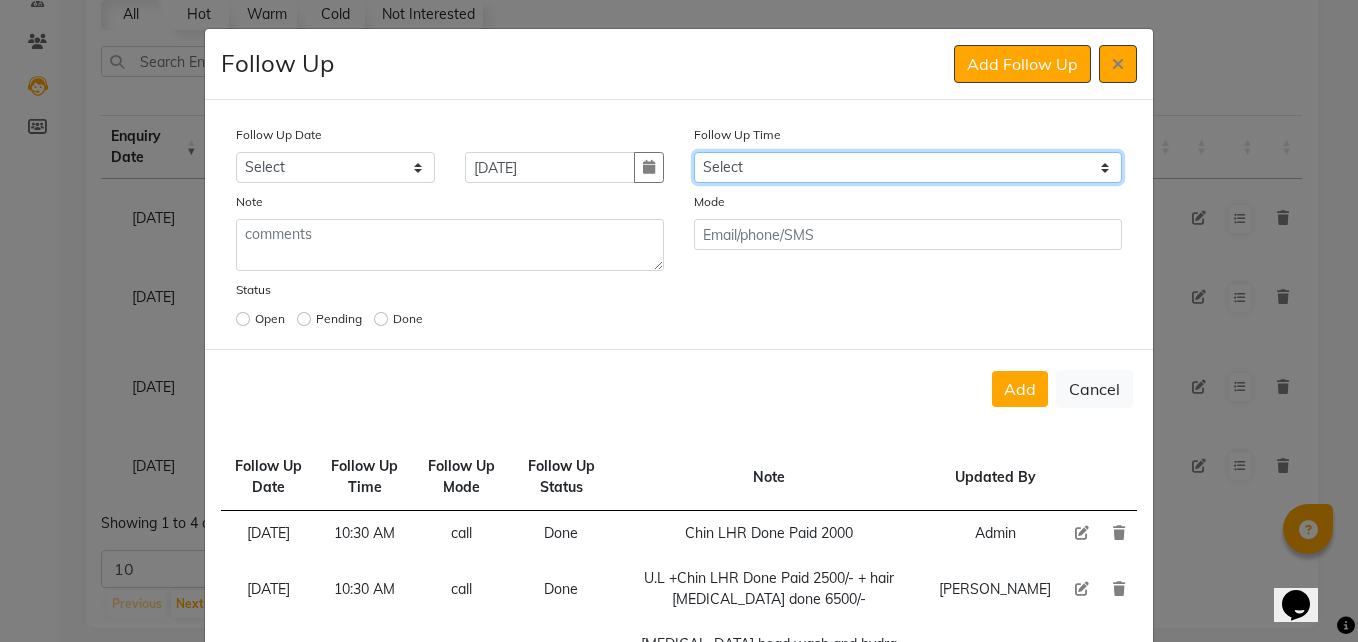 click on "Select 07:00 AM 07:15 AM 07:30 AM 07:45 AM 08:00 AM 08:15 AM 08:30 AM 08:45 AM 09:00 AM 09:15 AM 09:30 AM 09:45 AM 10:00 AM 10:15 AM 10:30 AM 10:45 AM 11:00 AM 11:15 AM 11:30 AM 11:45 AM 12:00 PM 12:15 PM 12:30 PM 12:45 PM 01:00 PM 01:15 PM 01:30 PM 01:45 PM 02:00 PM 02:15 PM 02:30 PM 02:45 PM 03:00 PM 03:15 PM 03:30 PM 03:45 PM 04:00 PM 04:15 PM 04:30 PM 04:45 PM 05:00 PM 05:15 PM 05:30 PM 05:45 PM 06:00 PM 06:15 PM 06:30 PM 06:45 PM 07:00 PM 07:15 PM 07:30 PM 07:45 PM 08:00 PM 08:15 PM 08:30 PM 08:45 PM 09:00 PM 09:15 PM 09:30 PM 09:45 PM 10:00 PM" at bounding box center [908, 167] 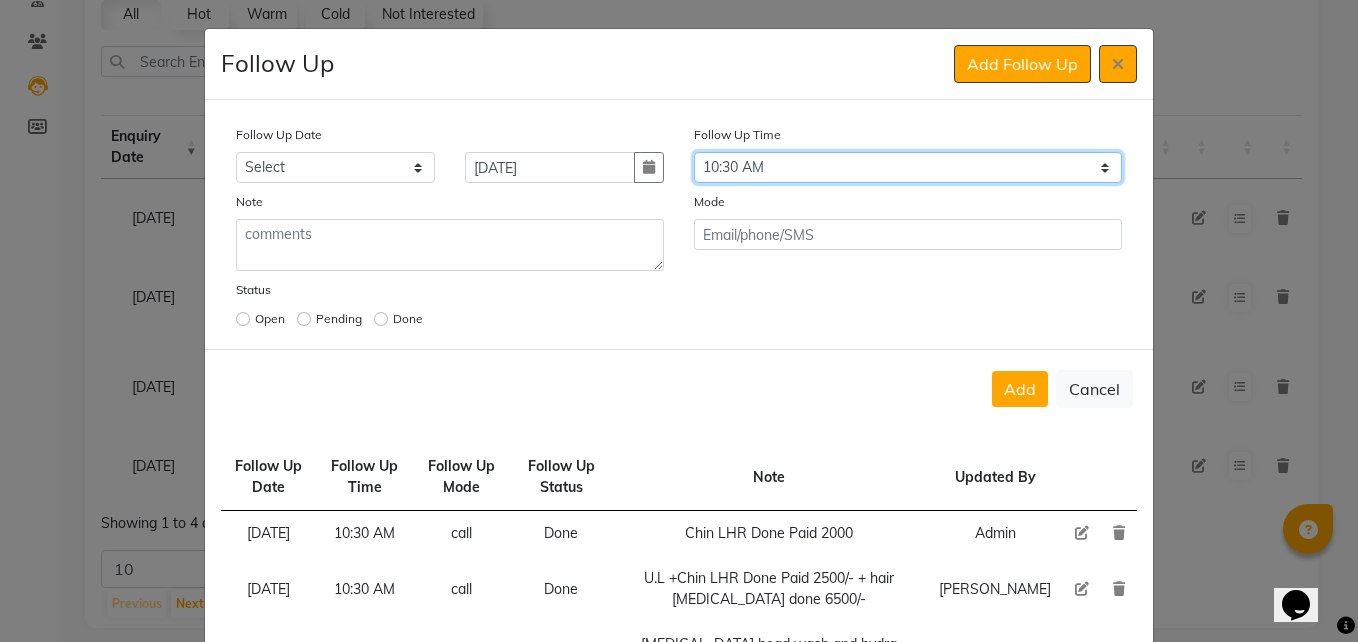 click on "Select 07:00 AM 07:15 AM 07:30 AM 07:45 AM 08:00 AM 08:15 AM 08:30 AM 08:45 AM 09:00 AM 09:15 AM 09:30 AM 09:45 AM 10:00 AM 10:15 AM 10:30 AM 10:45 AM 11:00 AM 11:15 AM 11:30 AM 11:45 AM 12:00 PM 12:15 PM 12:30 PM 12:45 PM 01:00 PM 01:15 PM 01:30 PM 01:45 PM 02:00 PM 02:15 PM 02:30 PM 02:45 PM 03:00 PM 03:15 PM 03:30 PM 03:45 PM 04:00 PM 04:15 PM 04:30 PM 04:45 PM 05:00 PM 05:15 PM 05:30 PM 05:45 PM 06:00 PM 06:15 PM 06:30 PM 06:45 PM 07:00 PM 07:15 PM 07:30 PM 07:45 PM 08:00 PM 08:15 PM 08:30 PM 08:45 PM 09:00 PM 09:15 PM 09:30 PM 09:45 PM 10:00 PM" at bounding box center [908, 167] 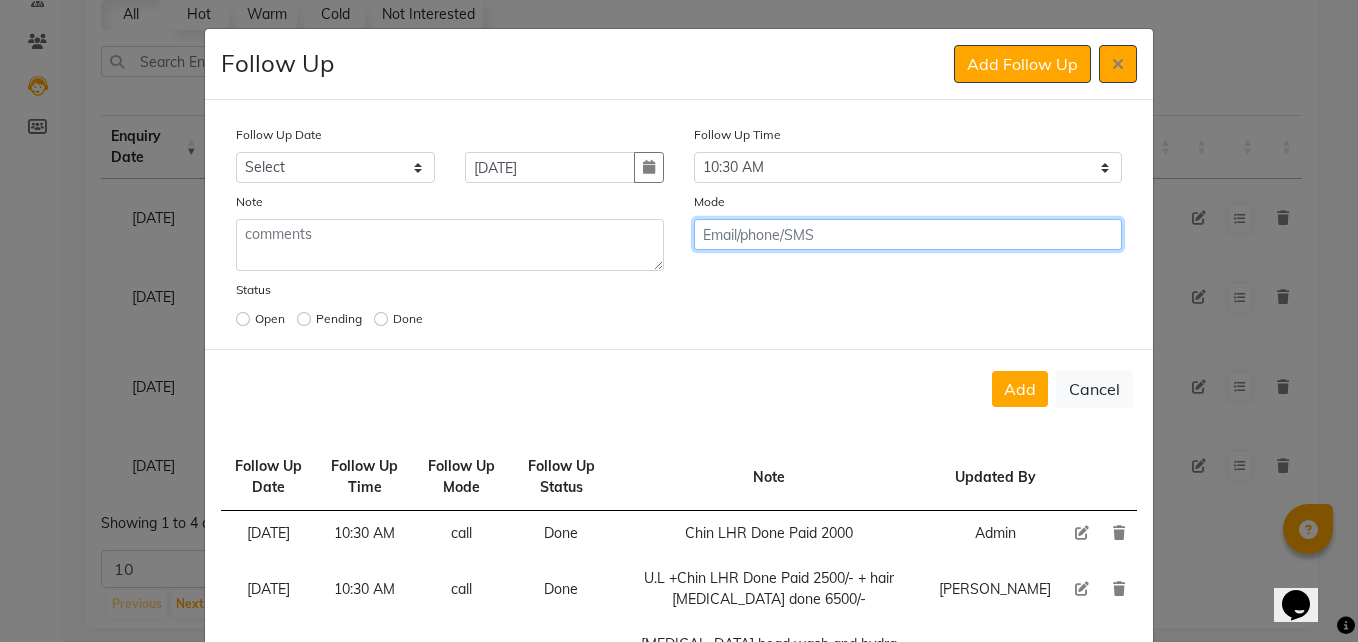 drag, startPoint x: 439, startPoint y: 224, endPoint x: 970, endPoint y: 235, distance: 531.11395 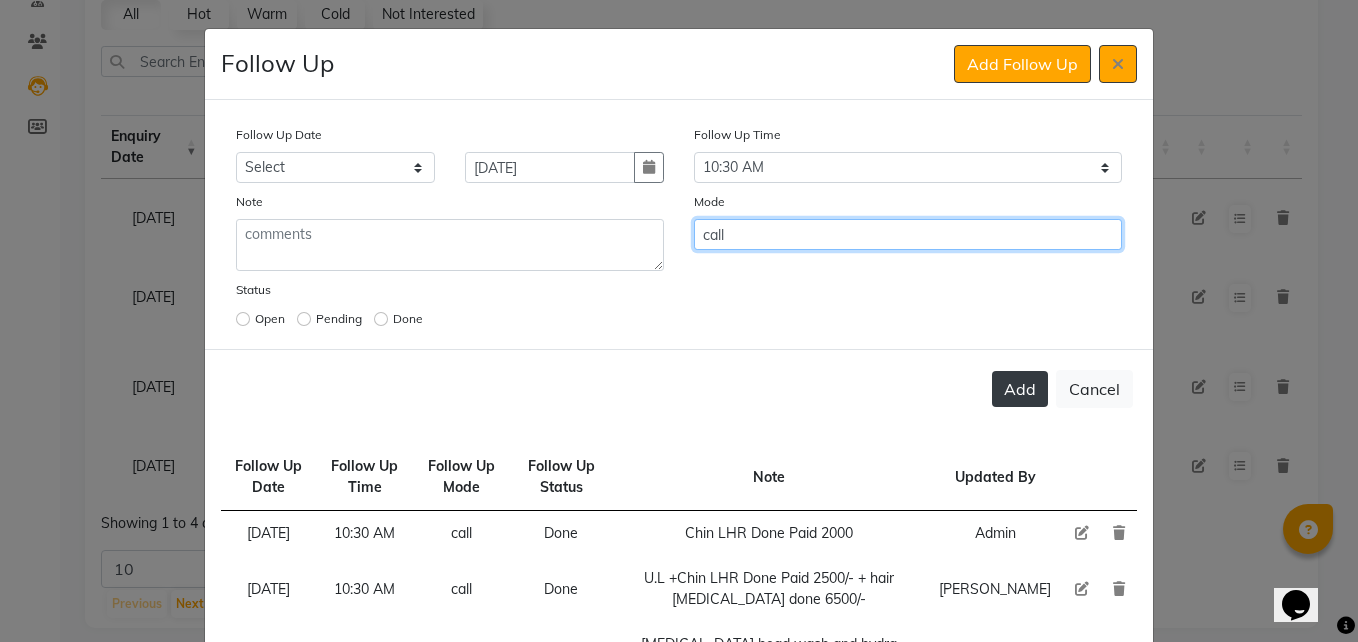 type on "call" 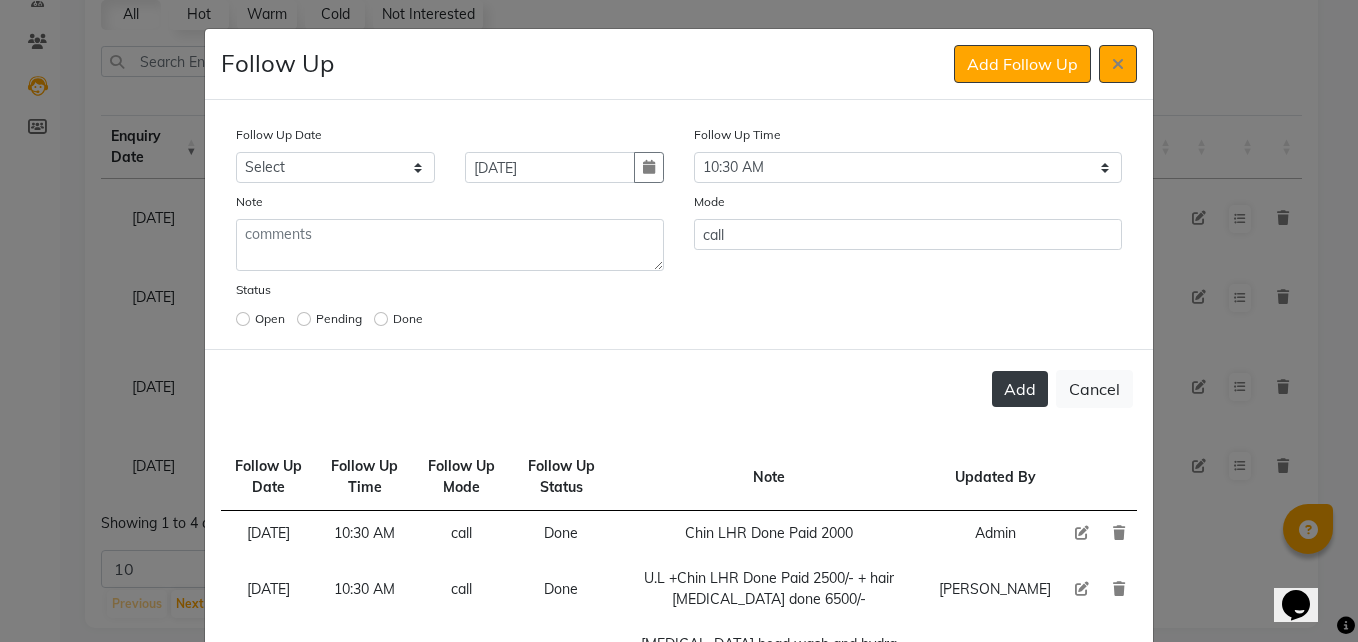 click on "Add" 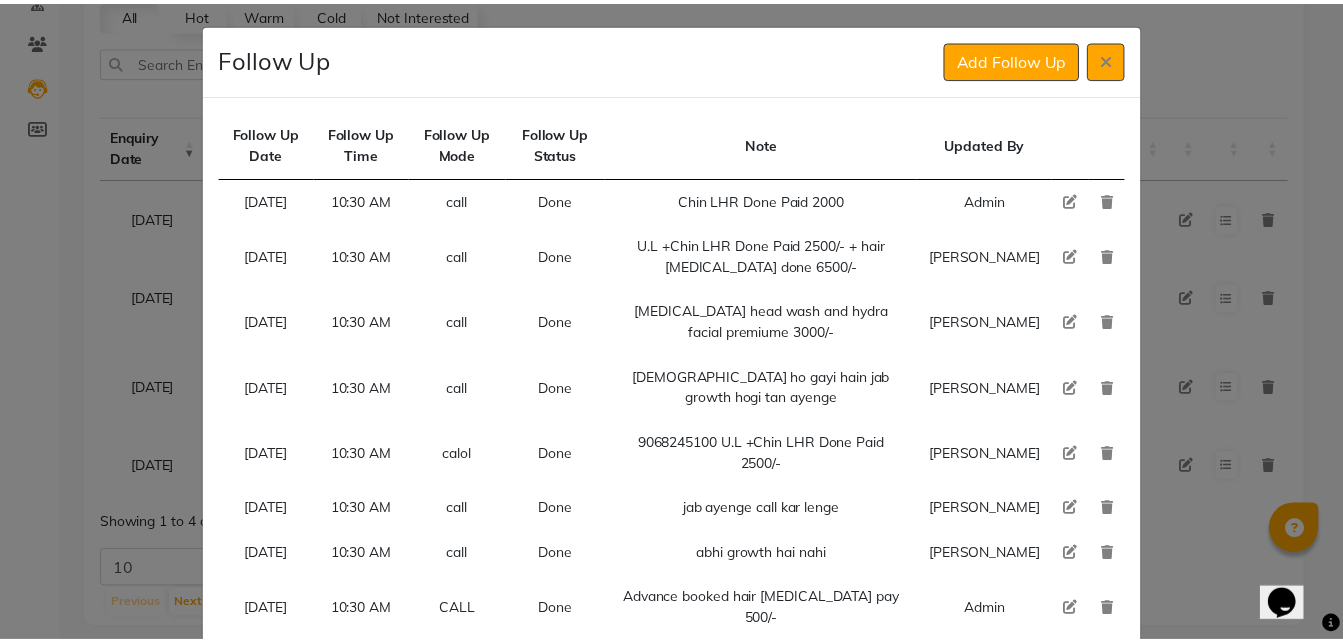 scroll, scrollTop: 0, scrollLeft: 0, axis: both 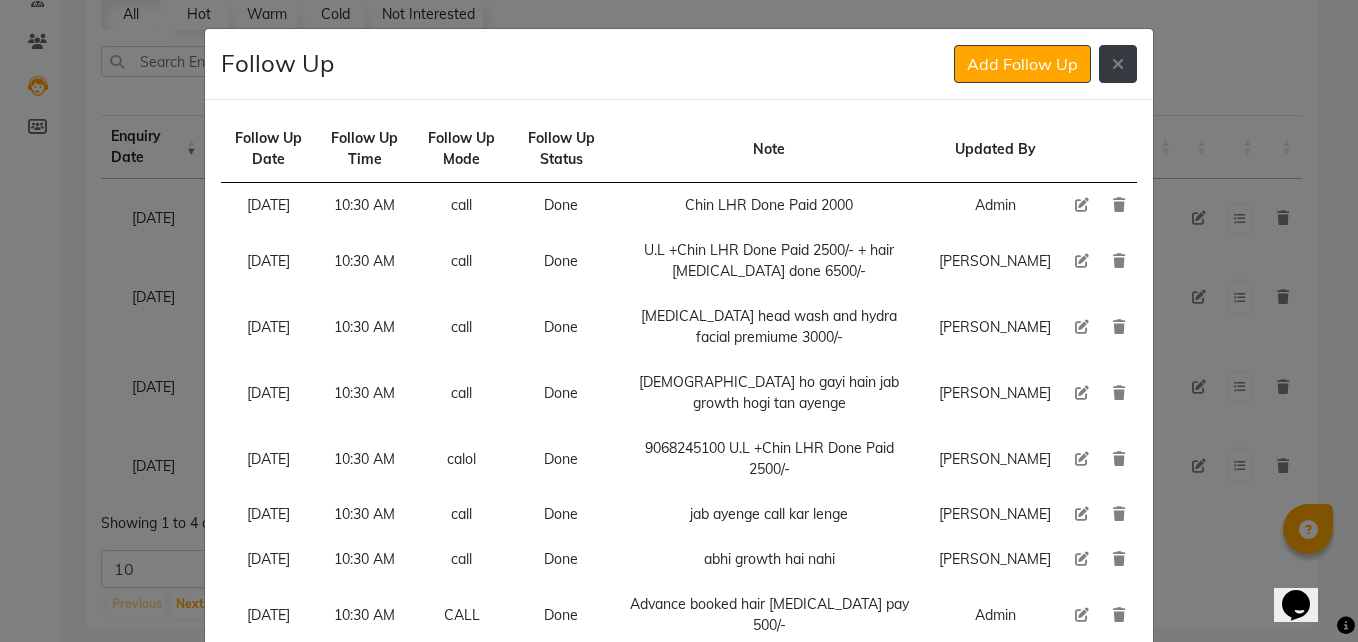 click 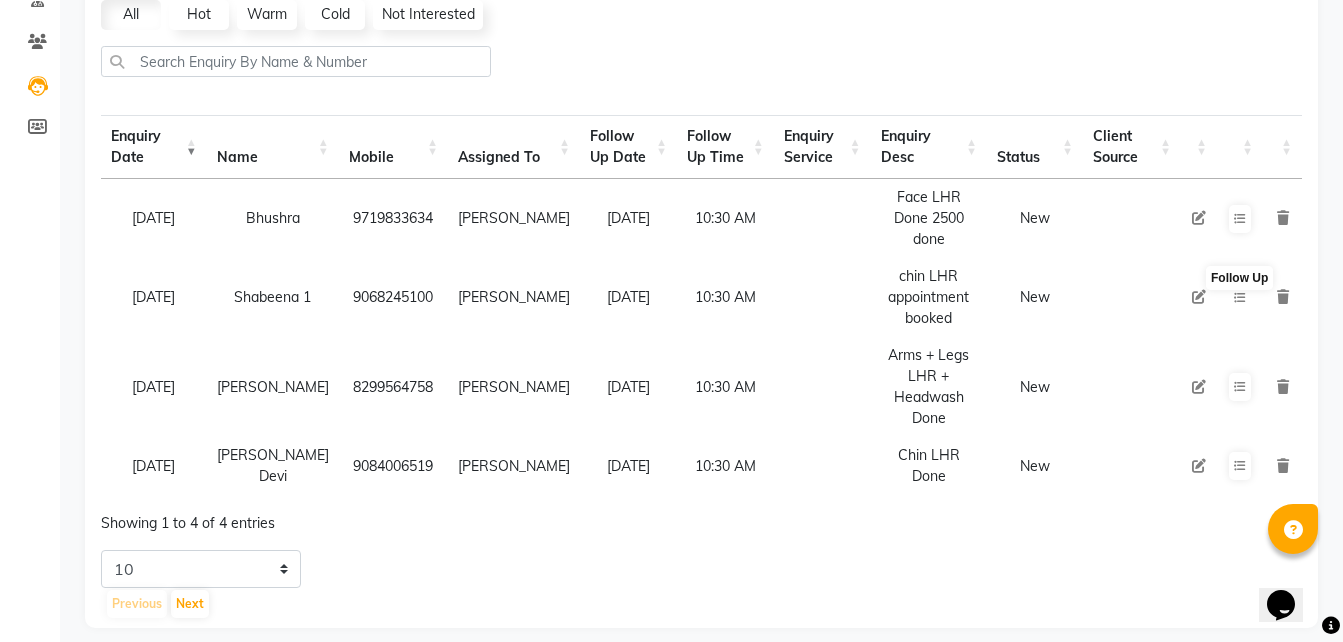 type 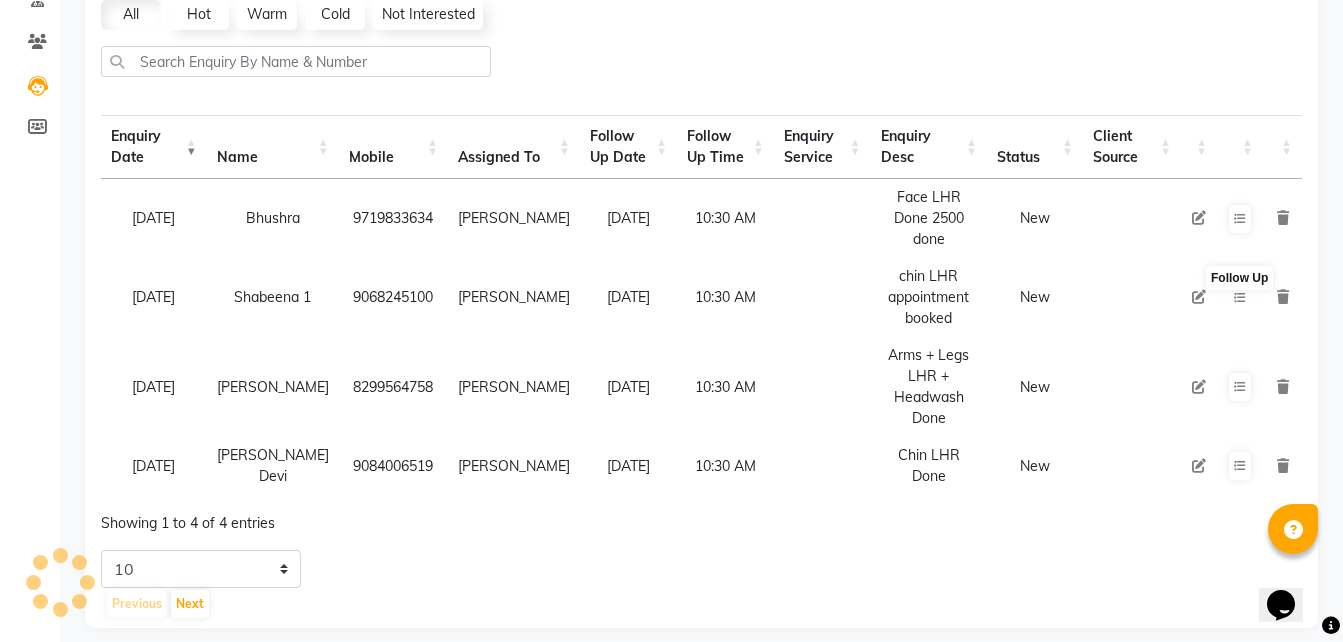 scroll, scrollTop: 0, scrollLeft: 7, axis: horizontal 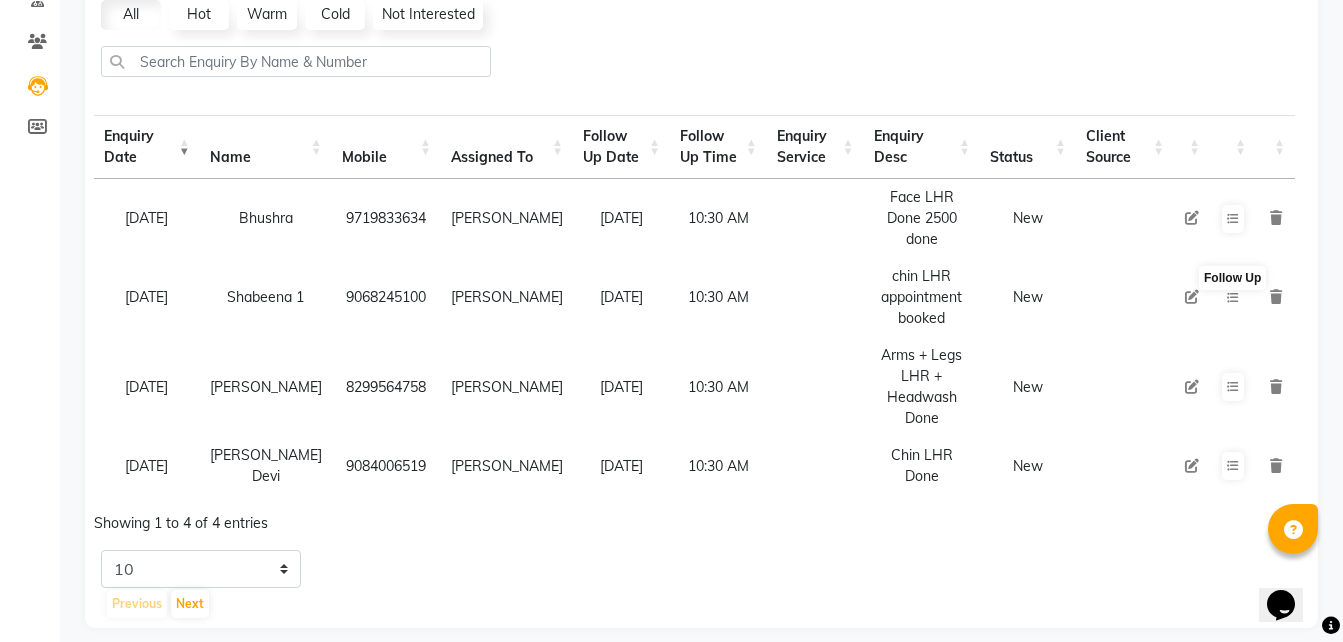click at bounding box center [1233, 298] 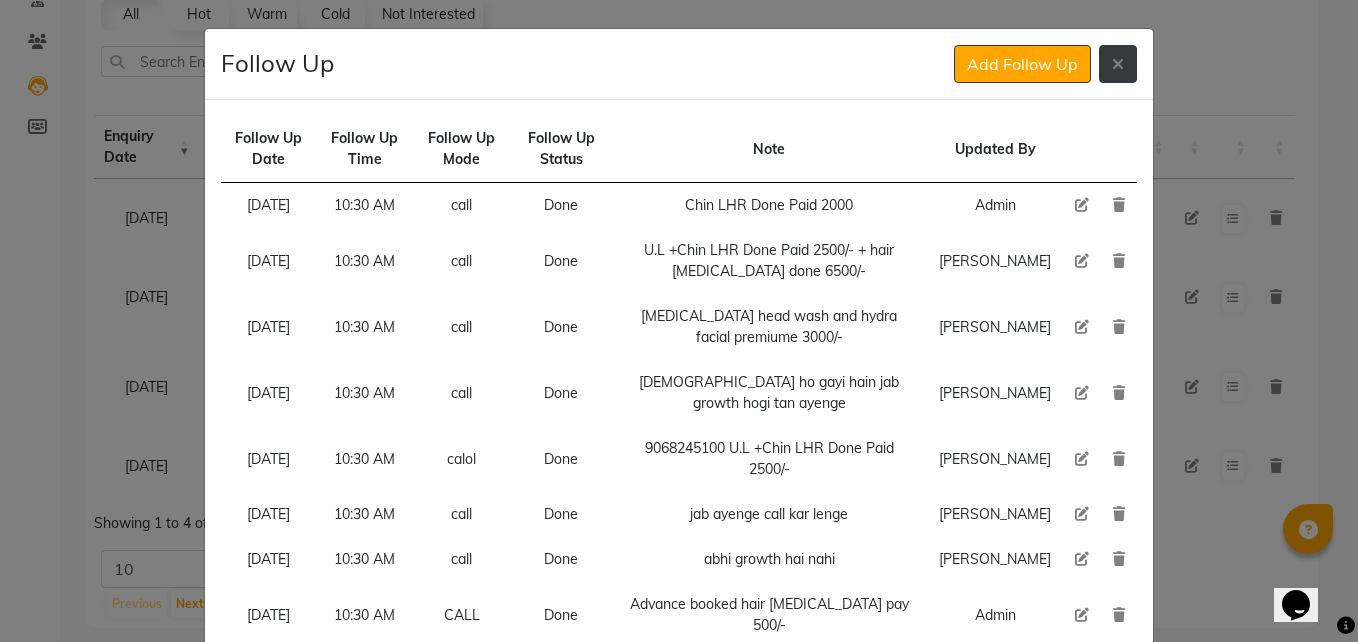 click 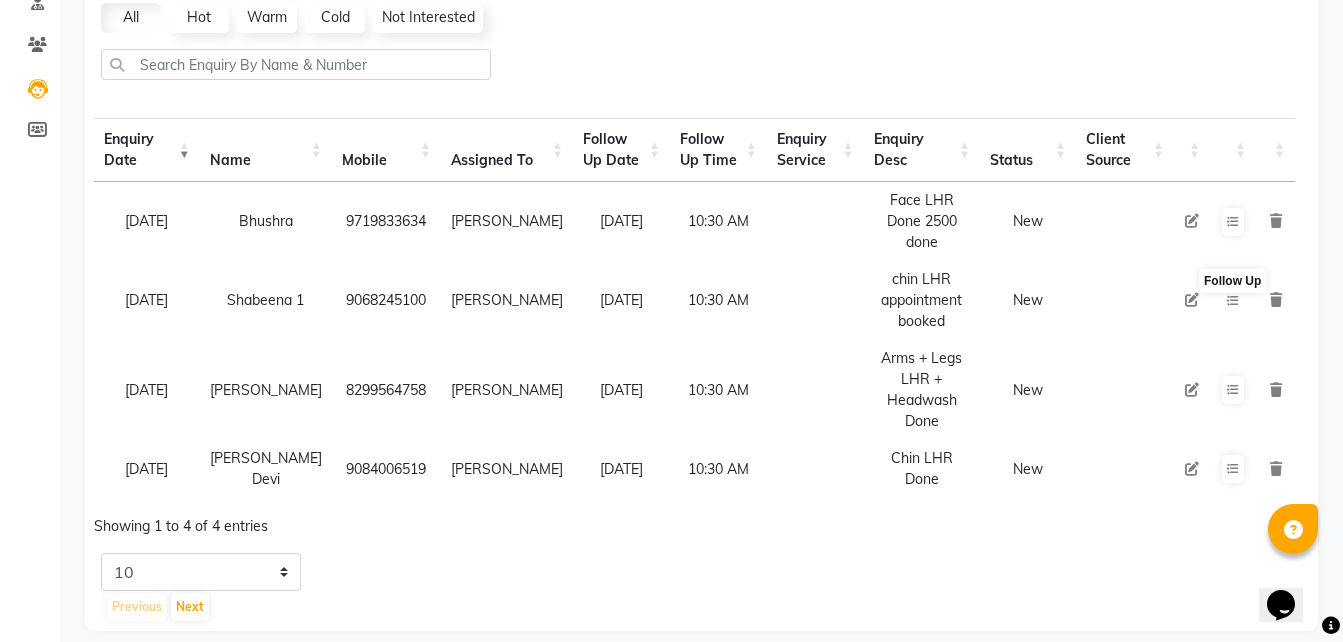 scroll, scrollTop: 146, scrollLeft: 0, axis: vertical 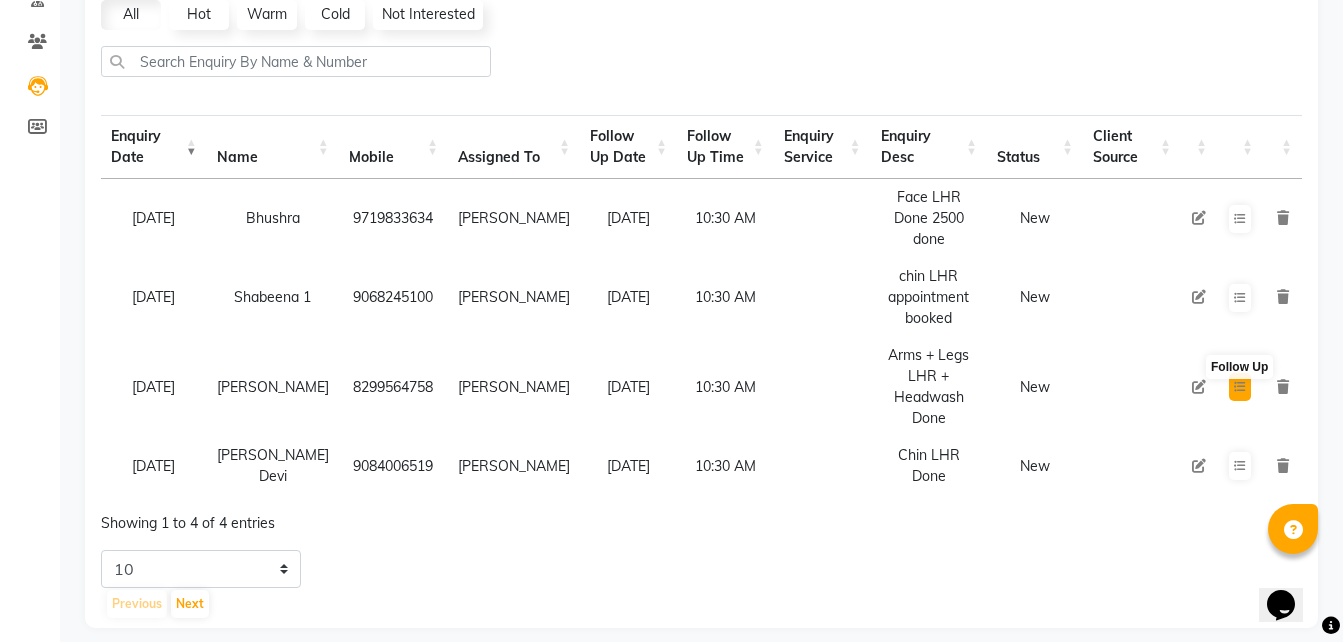 click at bounding box center [1240, 387] 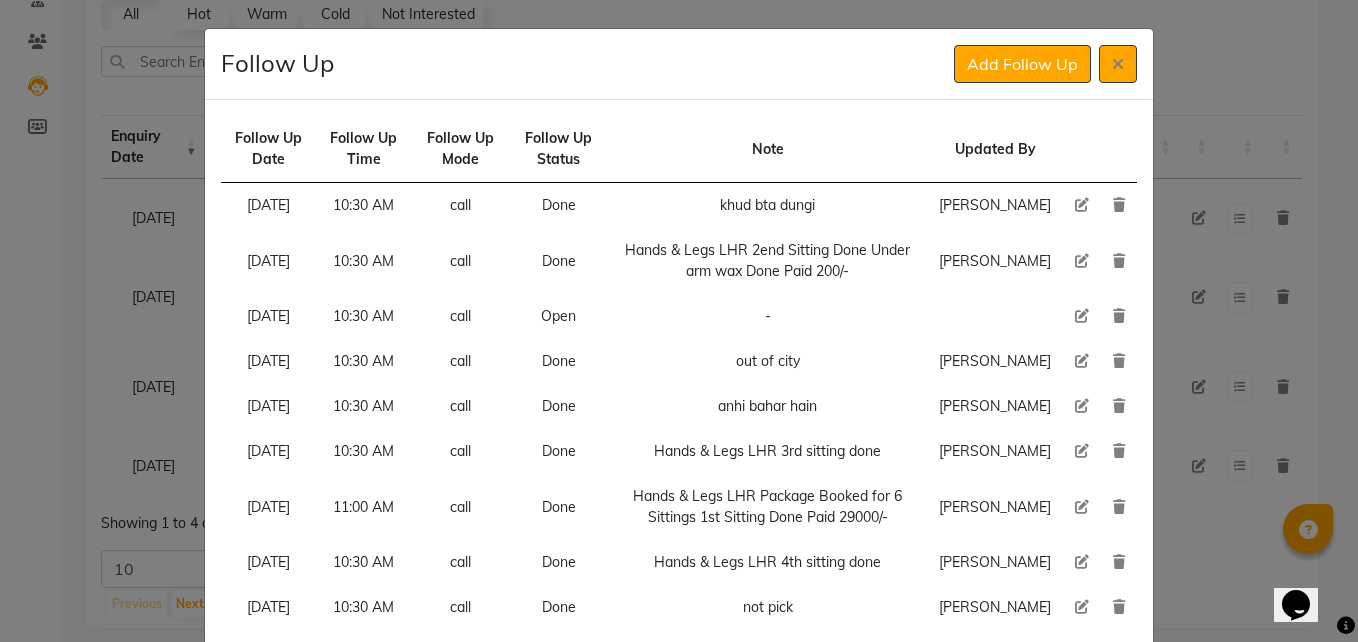 click 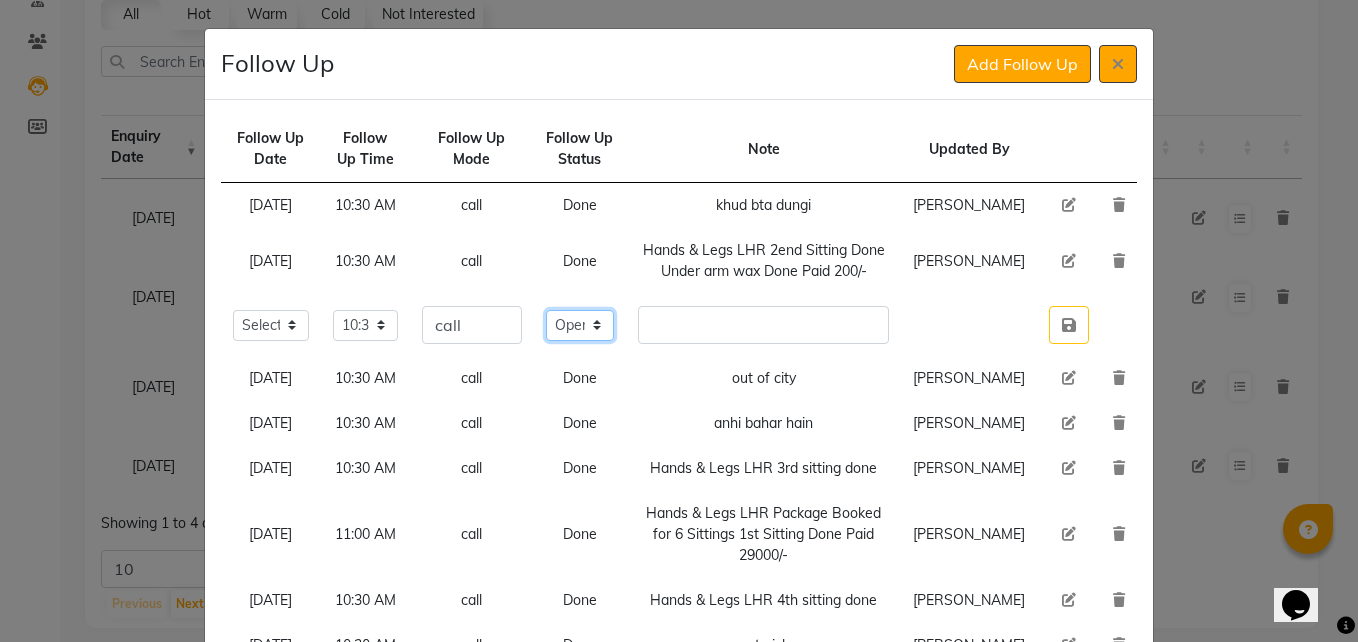 click on "Select Open Pending Done" 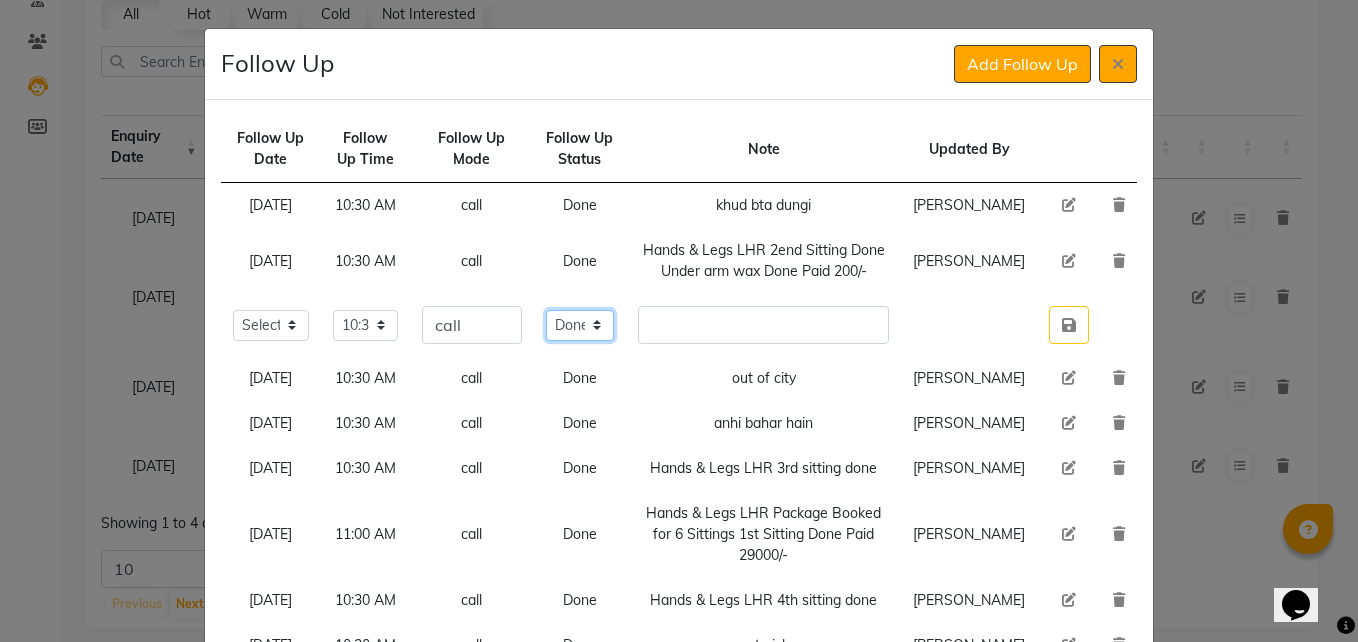 click on "Select Open Pending Done" 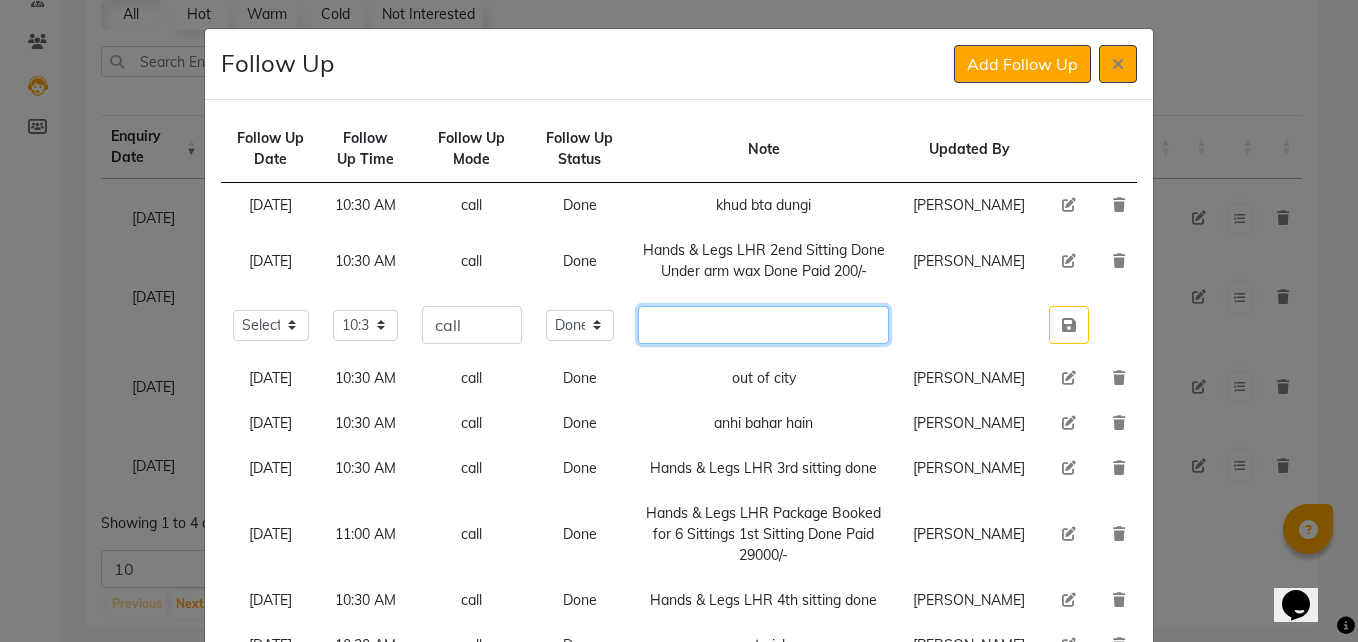 click 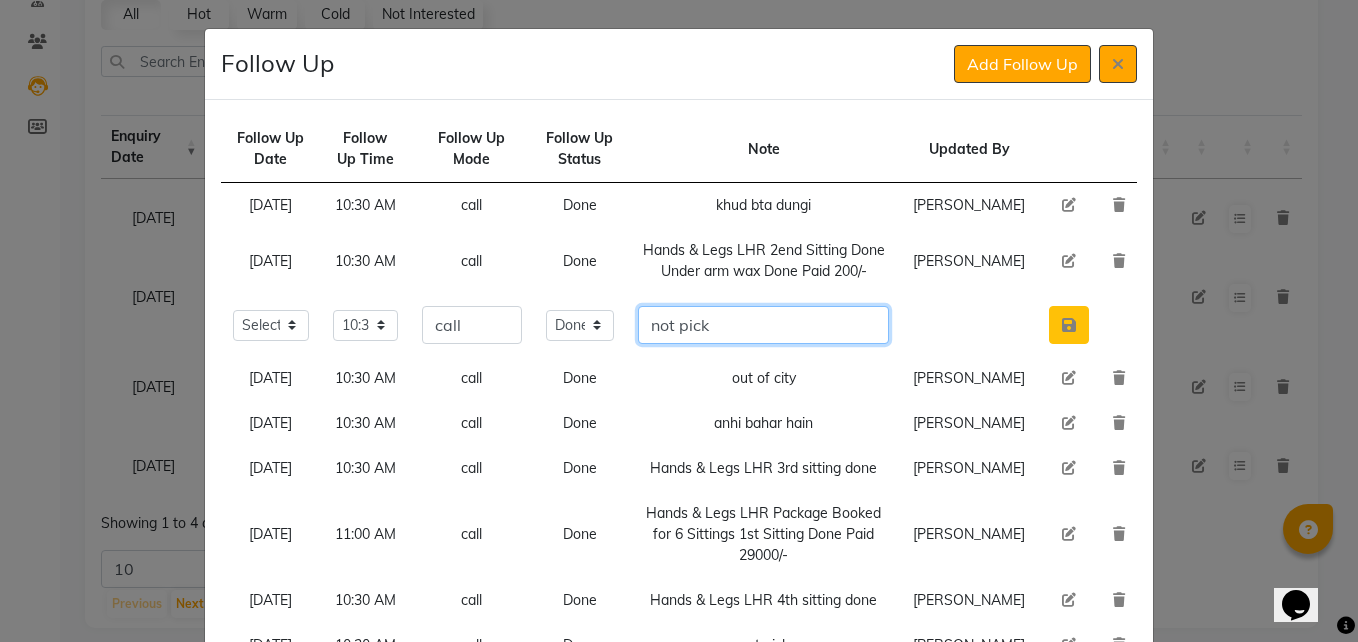 type on "not pick" 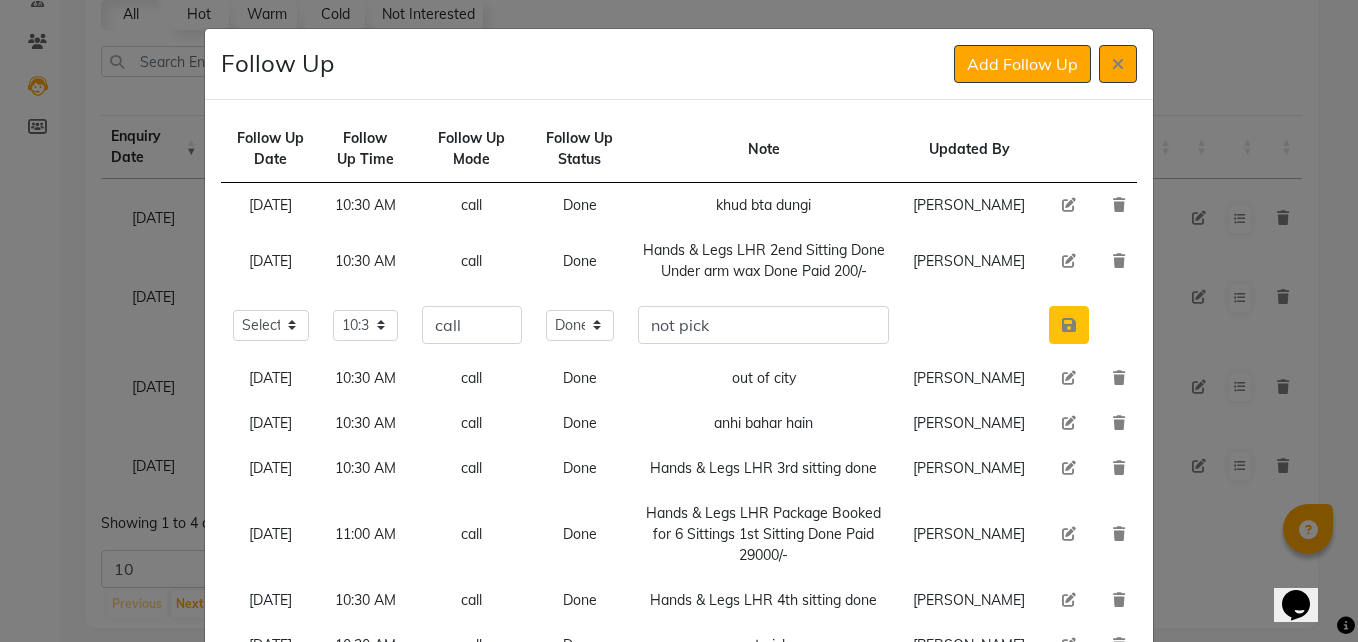 click 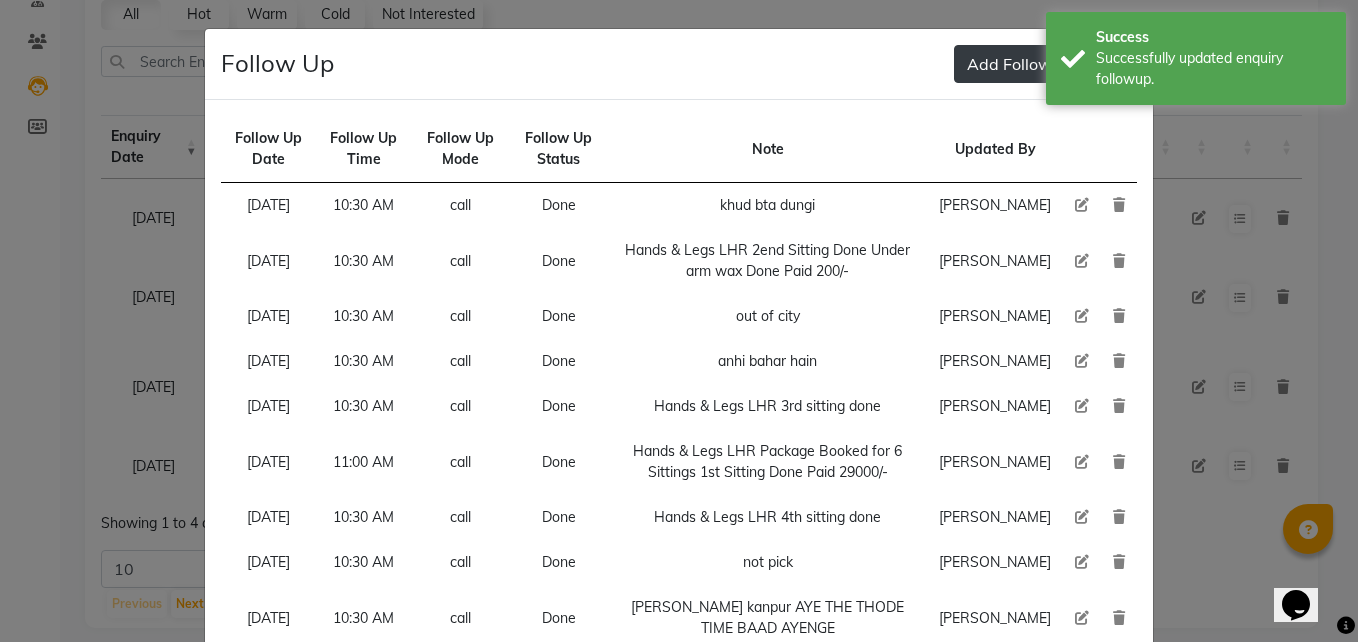 click on "Add Follow Up" 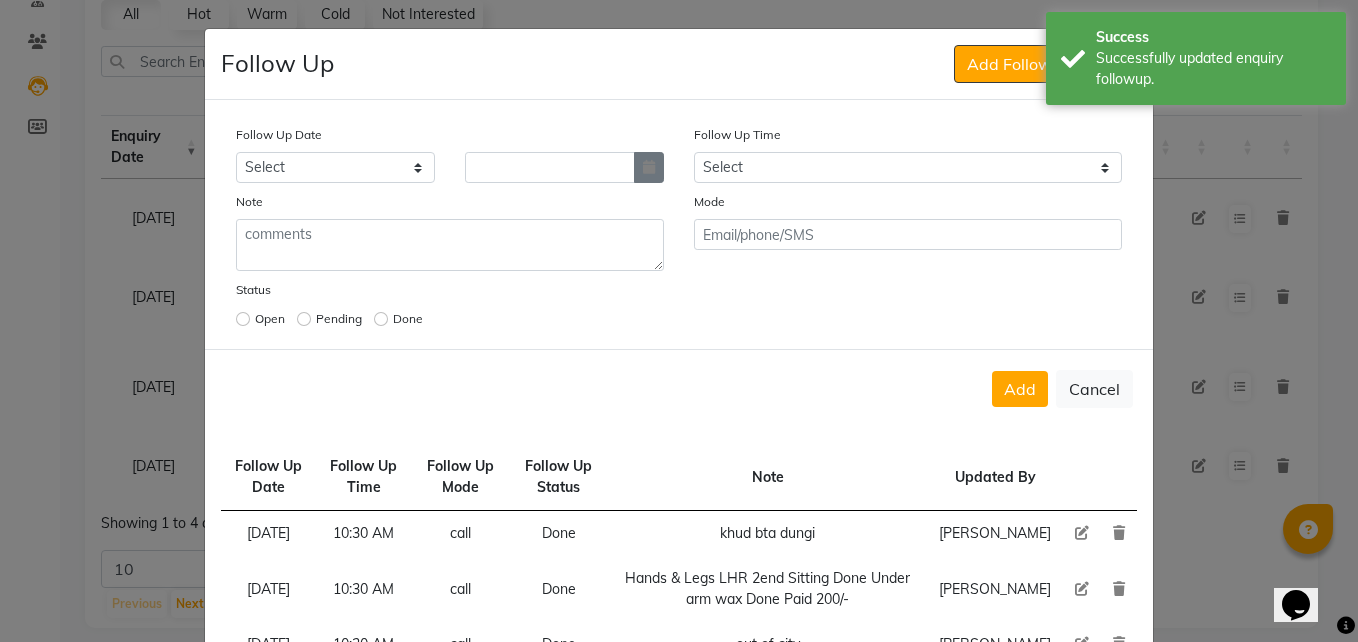 click 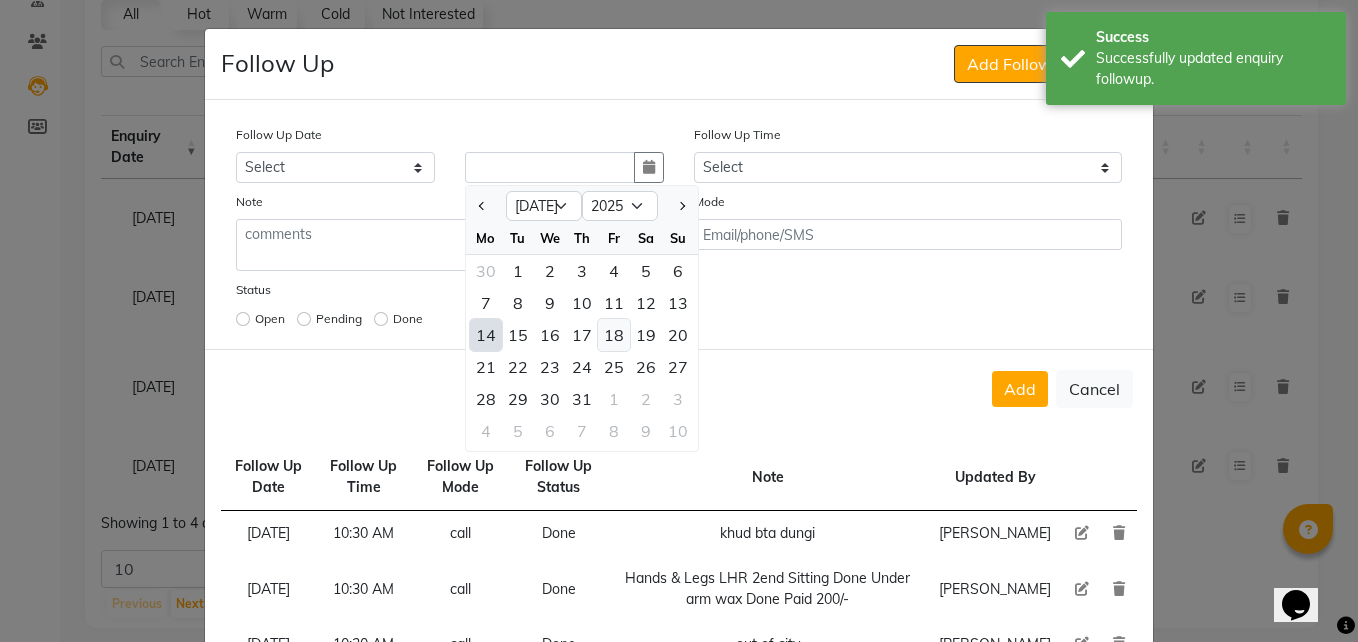 click on "18" 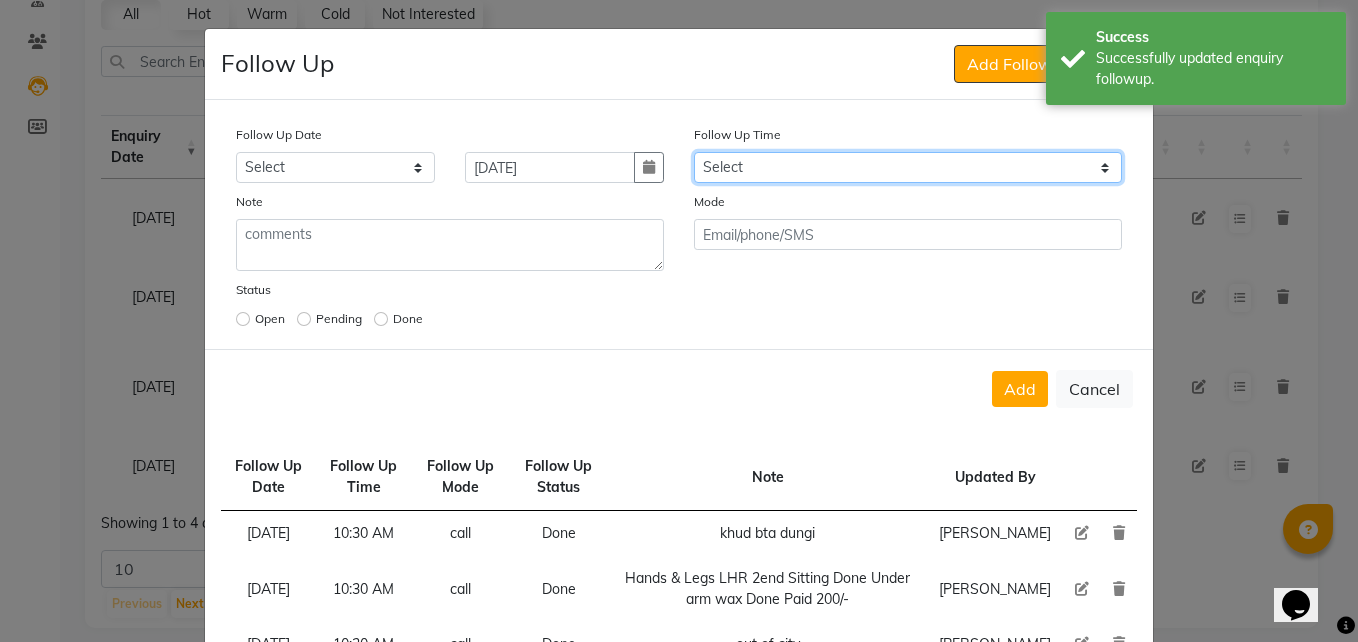 click on "Select 07:00 AM 07:15 AM 07:30 AM 07:45 AM 08:00 AM 08:15 AM 08:30 AM 08:45 AM 09:00 AM 09:15 AM 09:30 AM 09:45 AM 10:00 AM 10:15 AM 10:30 AM 10:45 AM 11:00 AM 11:15 AM 11:30 AM 11:45 AM 12:00 PM 12:15 PM 12:30 PM 12:45 PM 01:00 PM 01:15 PM 01:30 PM 01:45 PM 02:00 PM 02:15 PM 02:30 PM 02:45 PM 03:00 PM 03:15 PM 03:30 PM 03:45 PM 04:00 PM 04:15 PM 04:30 PM 04:45 PM 05:00 PM 05:15 PM 05:30 PM 05:45 PM 06:00 PM 06:15 PM 06:30 PM 06:45 PM 07:00 PM 07:15 PM 07:30 PM 07:45 PM 08:00 PM 08:15 PM 08:30 PM 08:45 PM 09:00 PM 09:15 PM 09:30 PM 09:45 PM 10:00 PM" at bounding box center (908, 167) 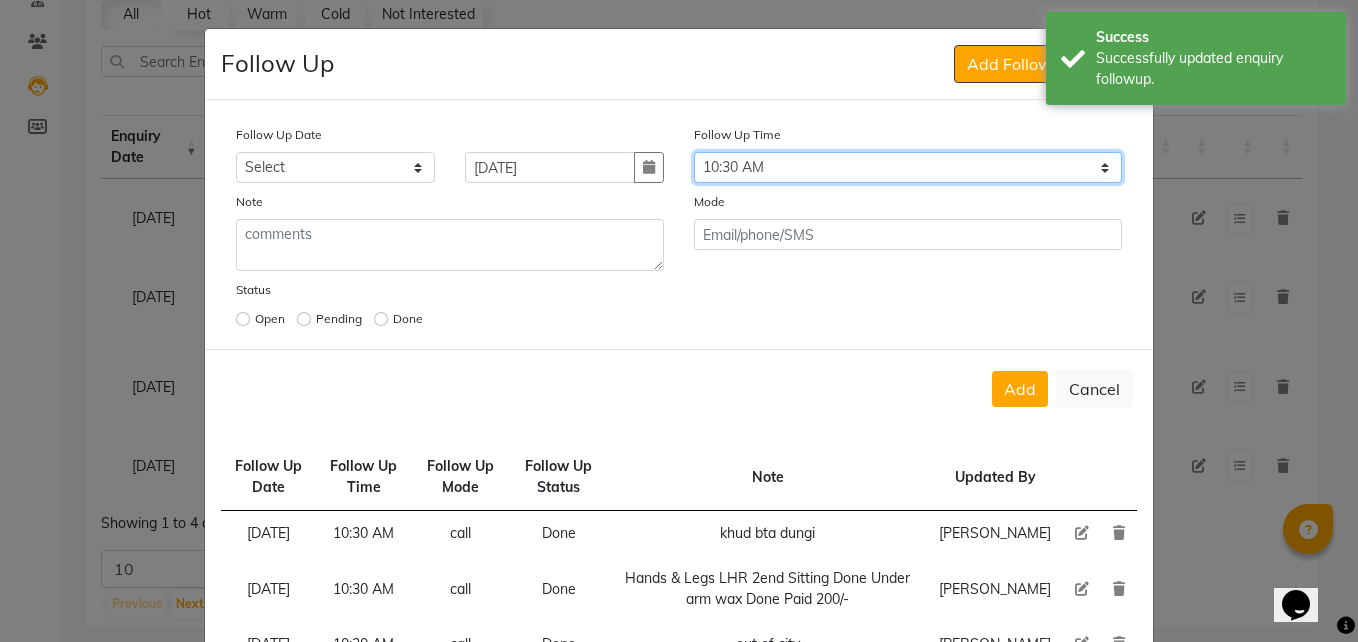 click on "Select 07:00 AM 07:15 AM 07:30 AM 07:45 AM 08:00 AM 08:15 AM 08:30 AM 08:45 AM 09:00 AM 09:15 AM 09:30 AM 09:45 AM 10:00 AM 10:15 AM 10:30 AM 10:45 AM 11:00 AM 11:15 AM 11:30 AM 11:45 AM 12:00 PM 12:15 PM 12:30 PM 12:45 PM 01:00 PM 01:15 PM 01:30 PM 01:45 PM 02:00 PM 02:15 PM 02:30 PM 02:45 PM 03:00 PM 03:15 PM 03:30 PM 03:45 PM 04:00 PM 04:15 PM 04:30 PM 04:45 PM 05:00 PM 05:15 PM 05:30 PM 05:45 PM 06:00 PM 06:15 PM 06:30 PM 06:45 PM 07:00 PM 07:15 PM 07:30 PM 07:45 PM 08:00 PM 08:15 PM 08:30 PM 08:45 PM 09:00 PM 09:15 PM 09:30 PM 09:45 PM 10:00 PM" at bounding box center [908, 167] 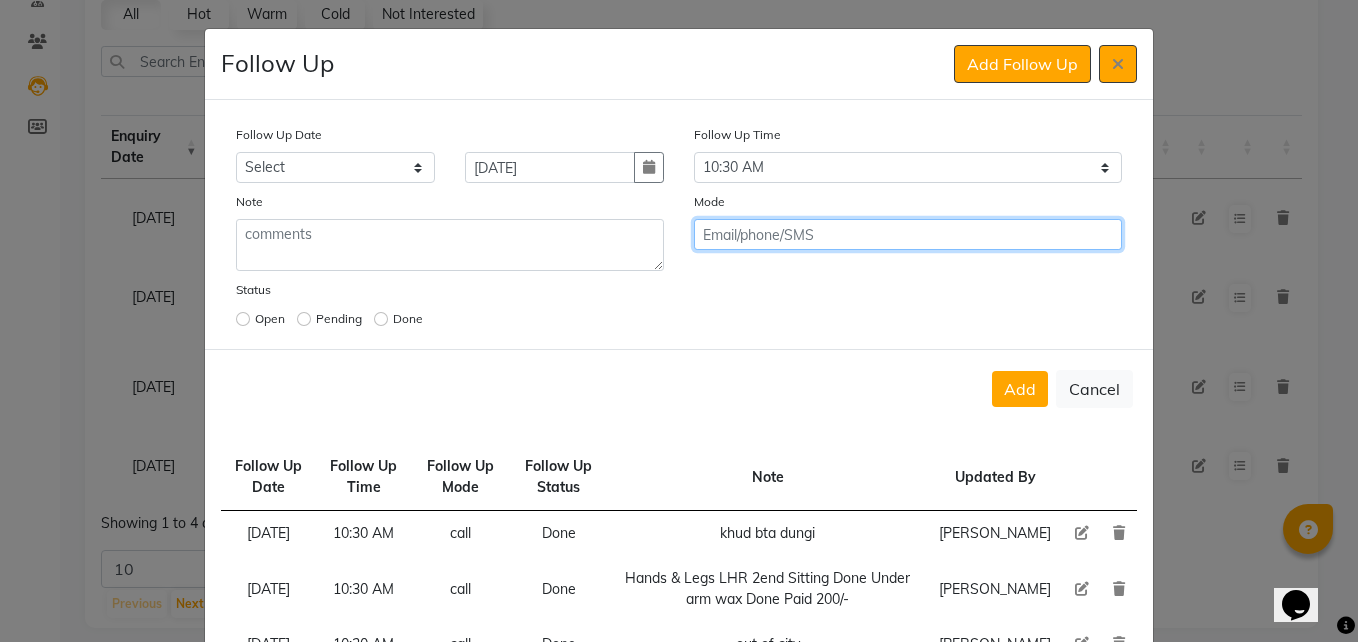 click 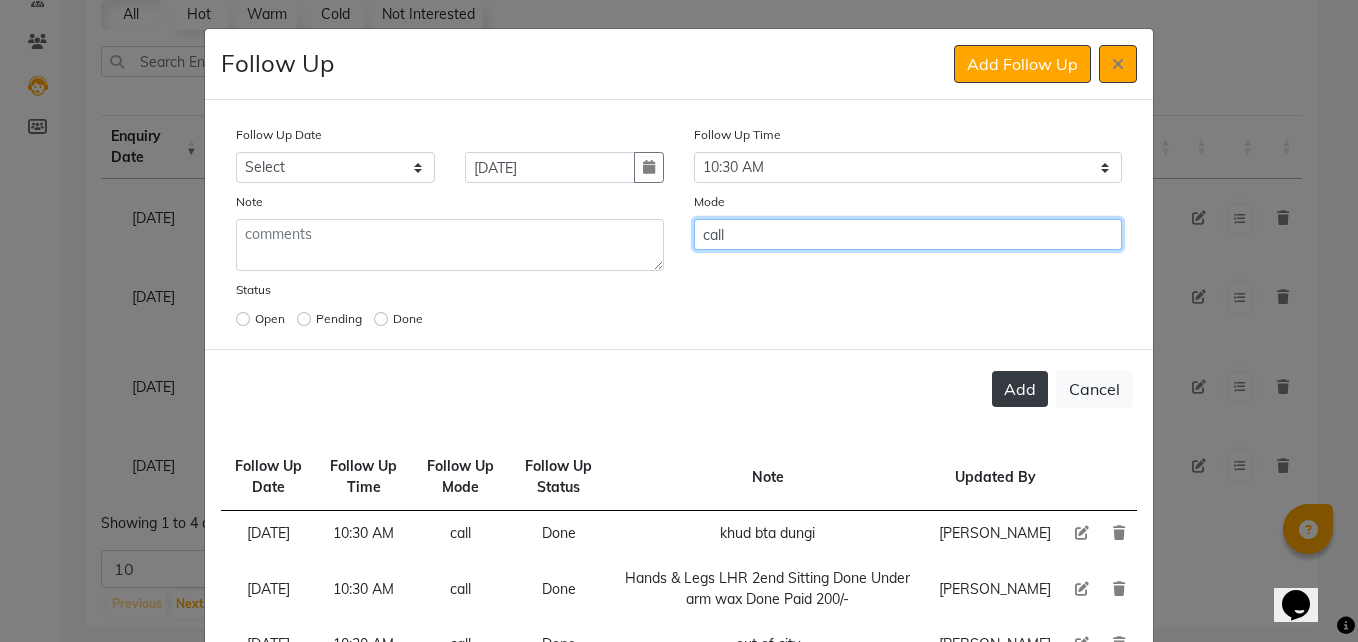 type on "call" 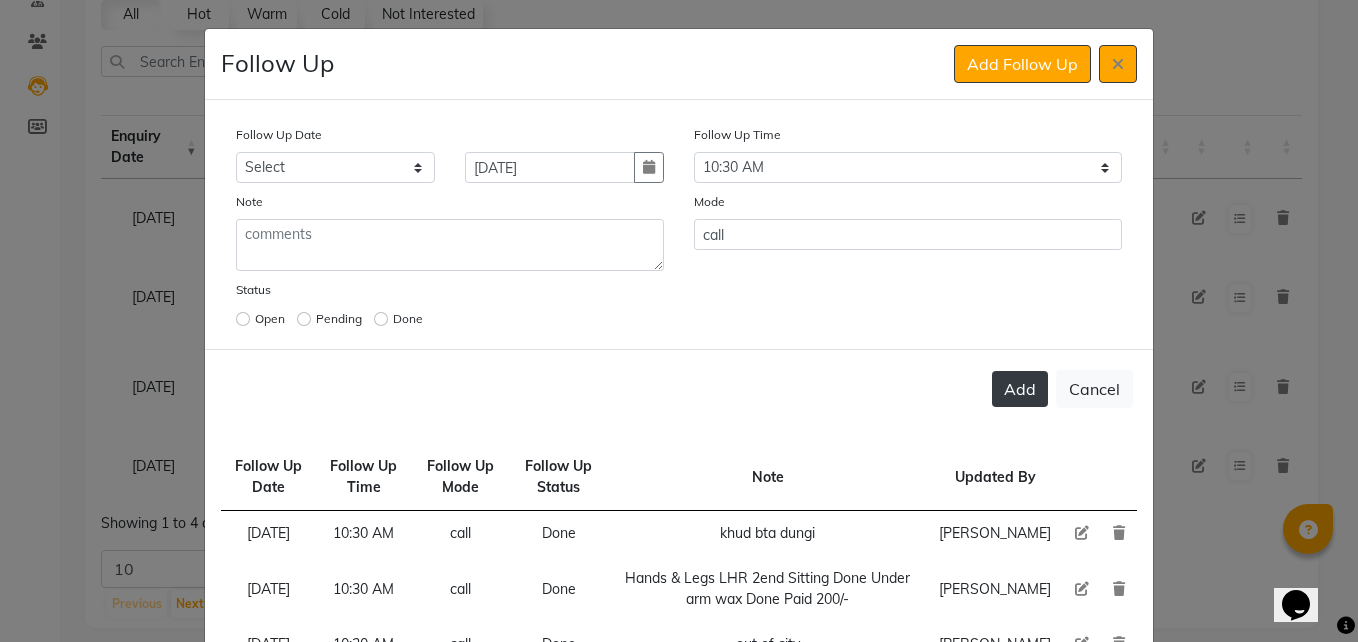 click on "Add" 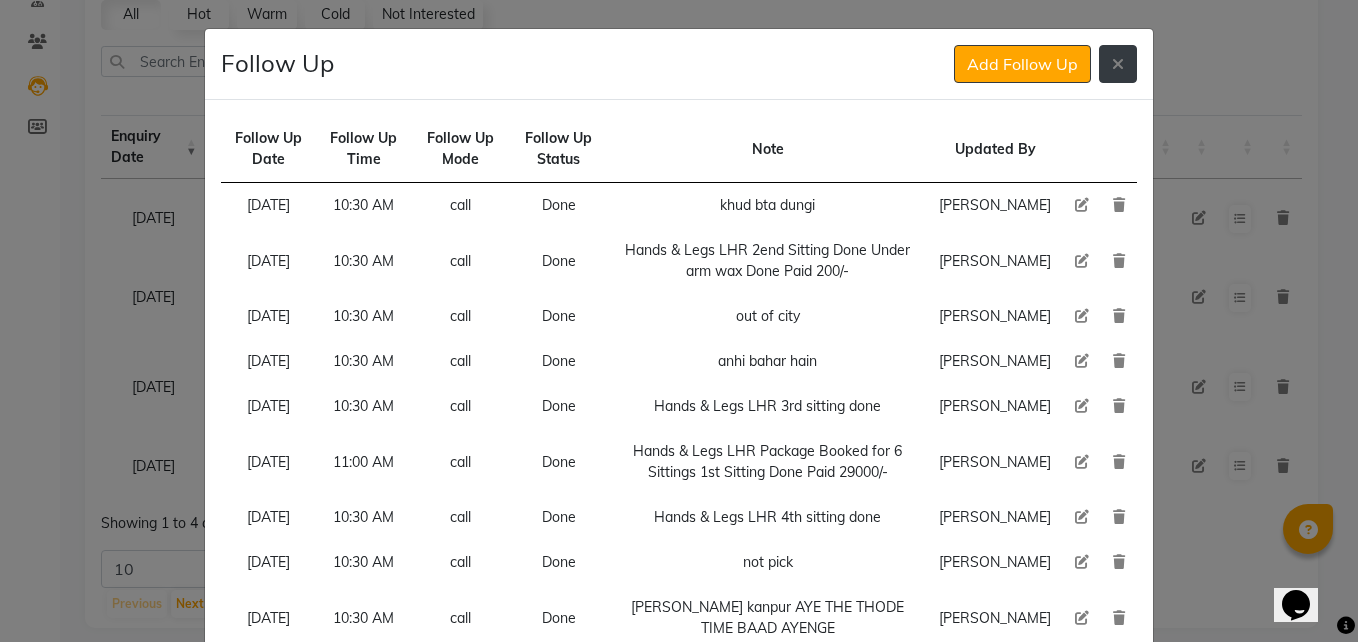 click 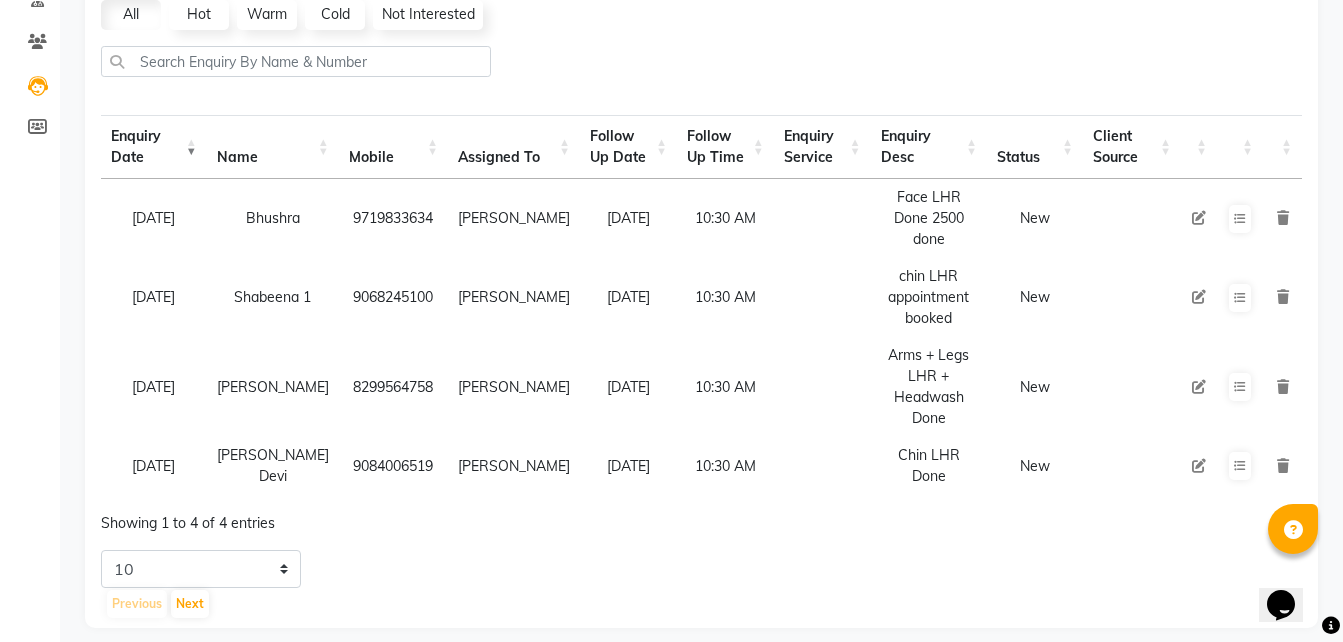 click at bounding box center [1240, 466] 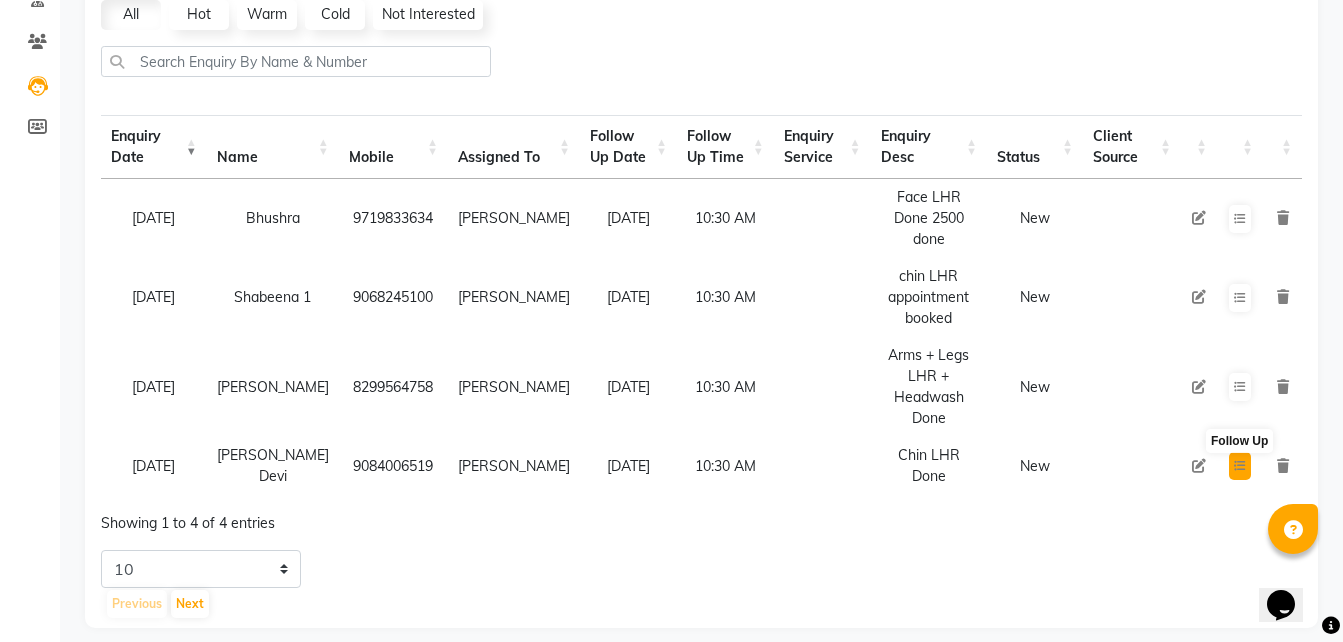 click at bounding box center (1240, 466) 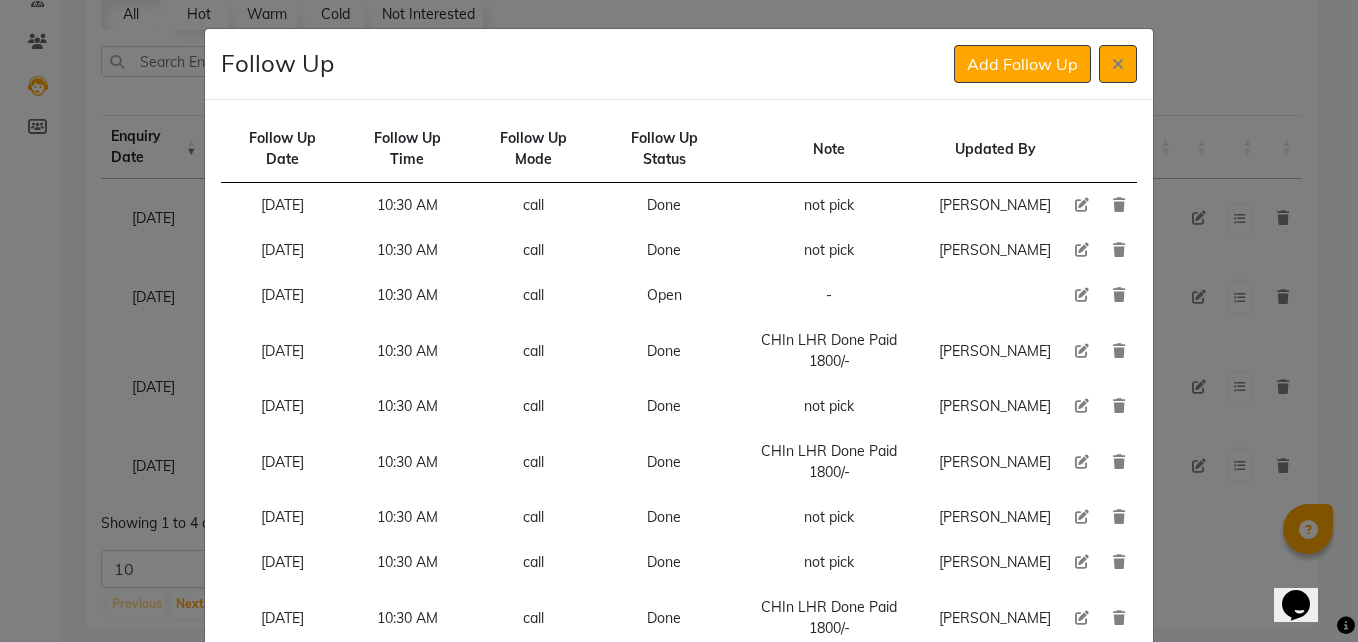click 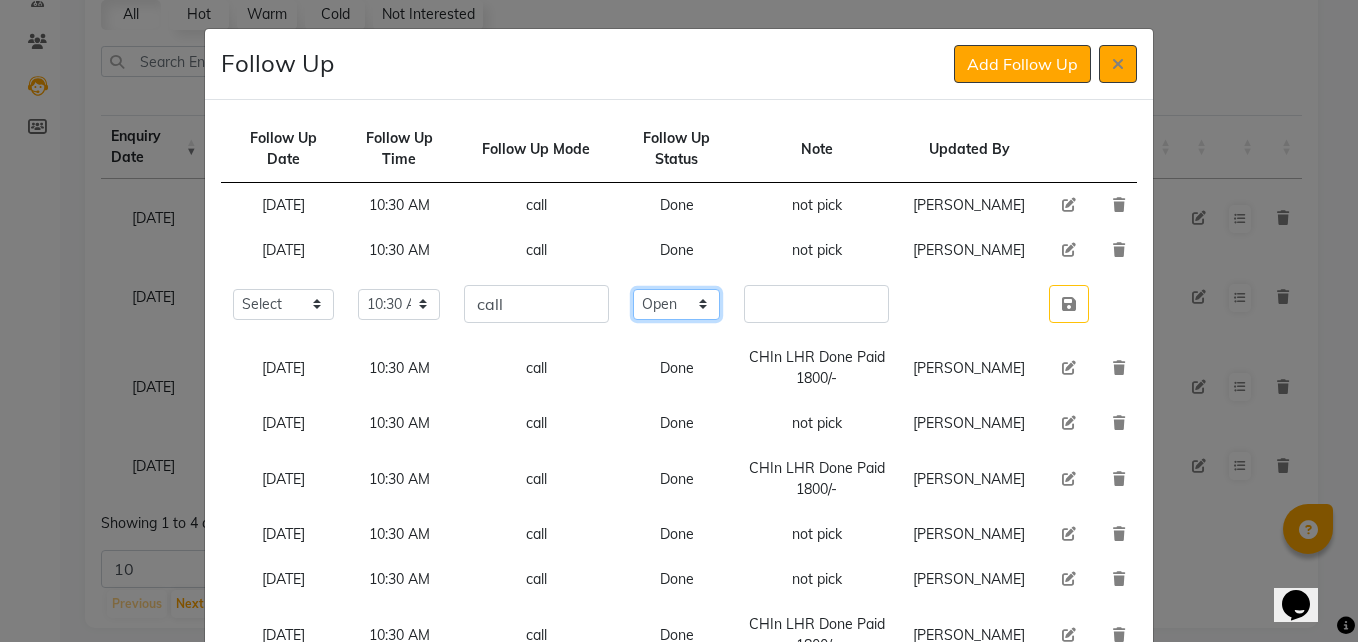 click on "Select Open Pending Done" 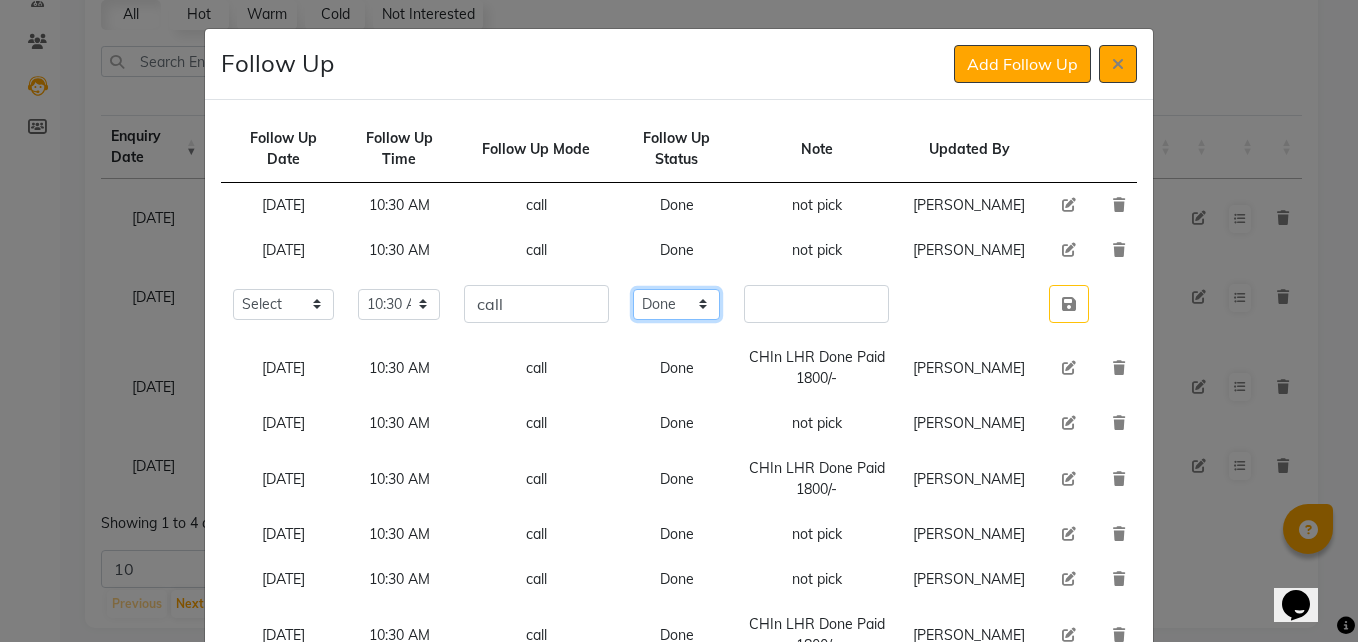 click on "Select Open Pending Done" 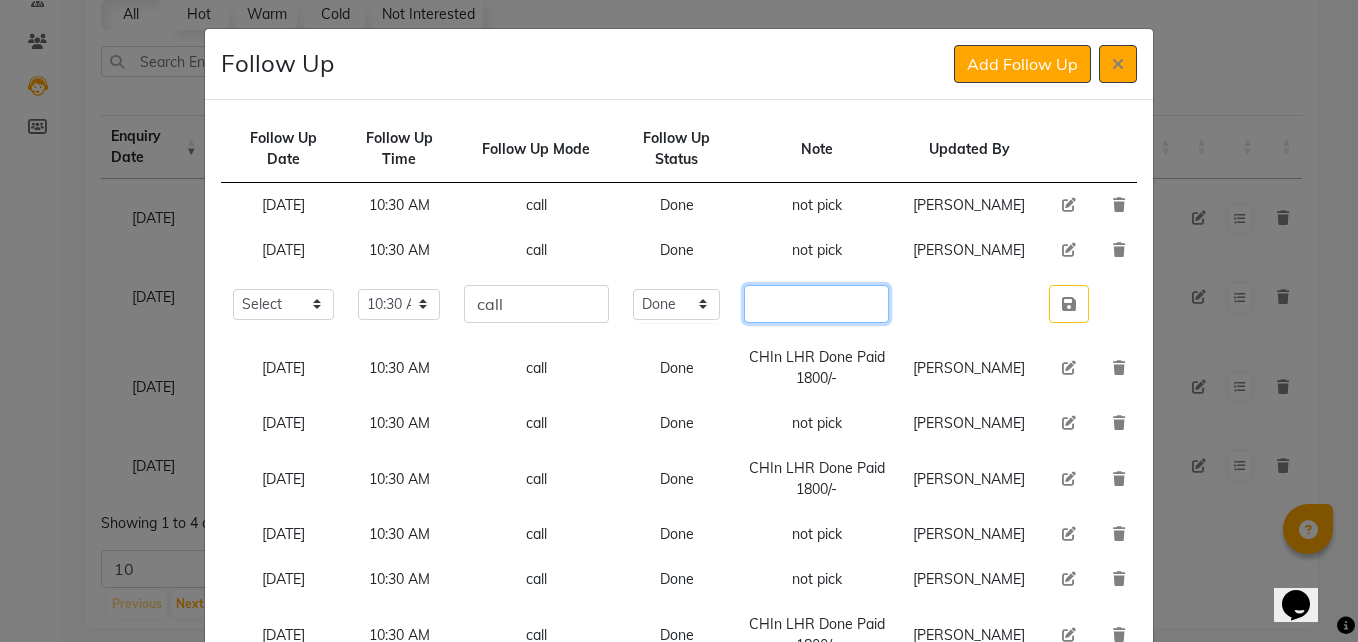 click 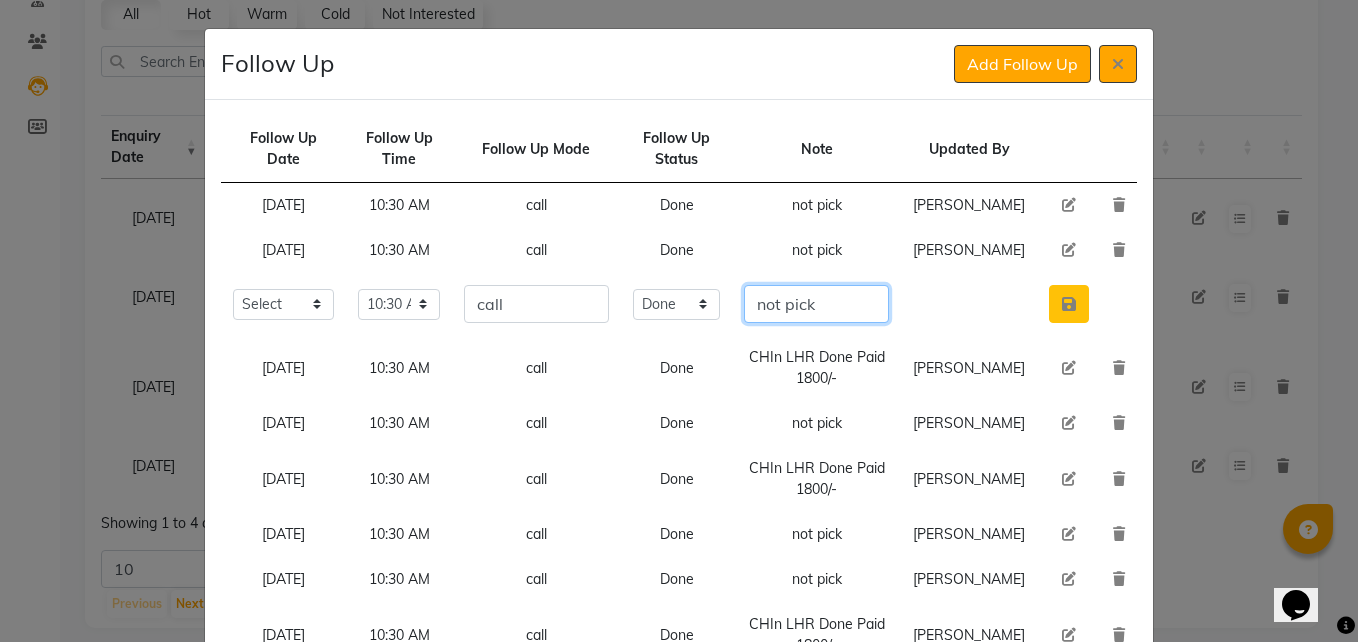 type on "not pick" 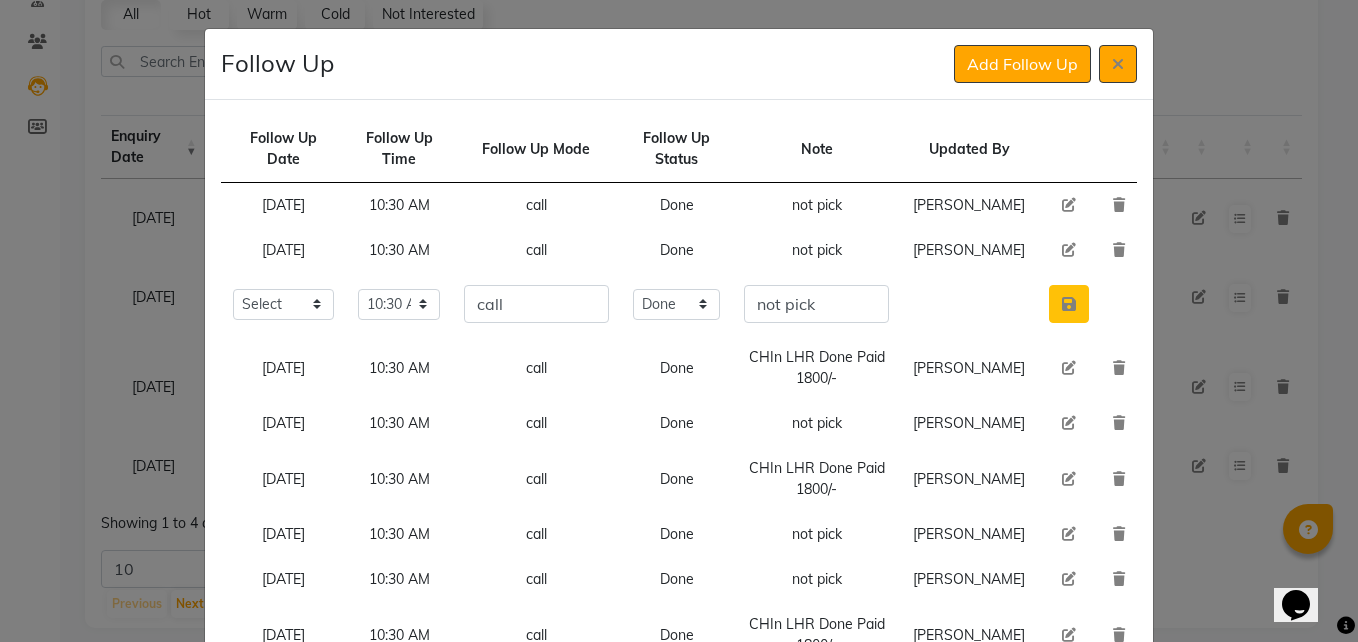 click 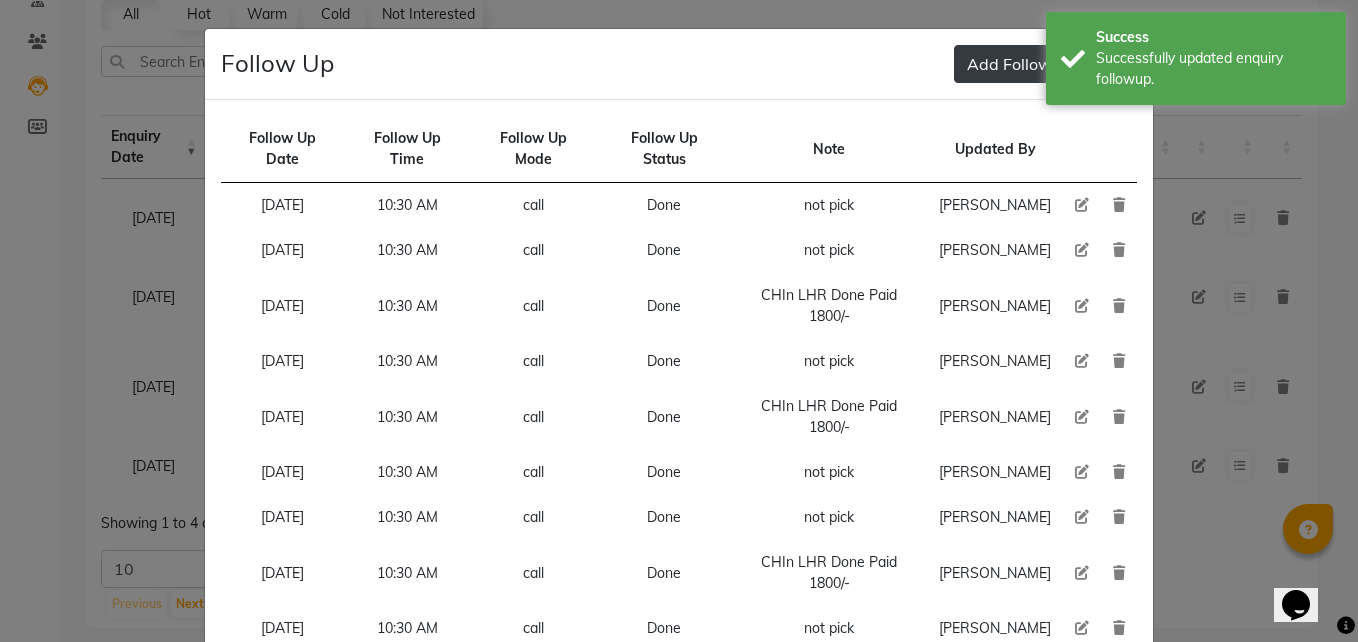 click on "Add Follow Up" 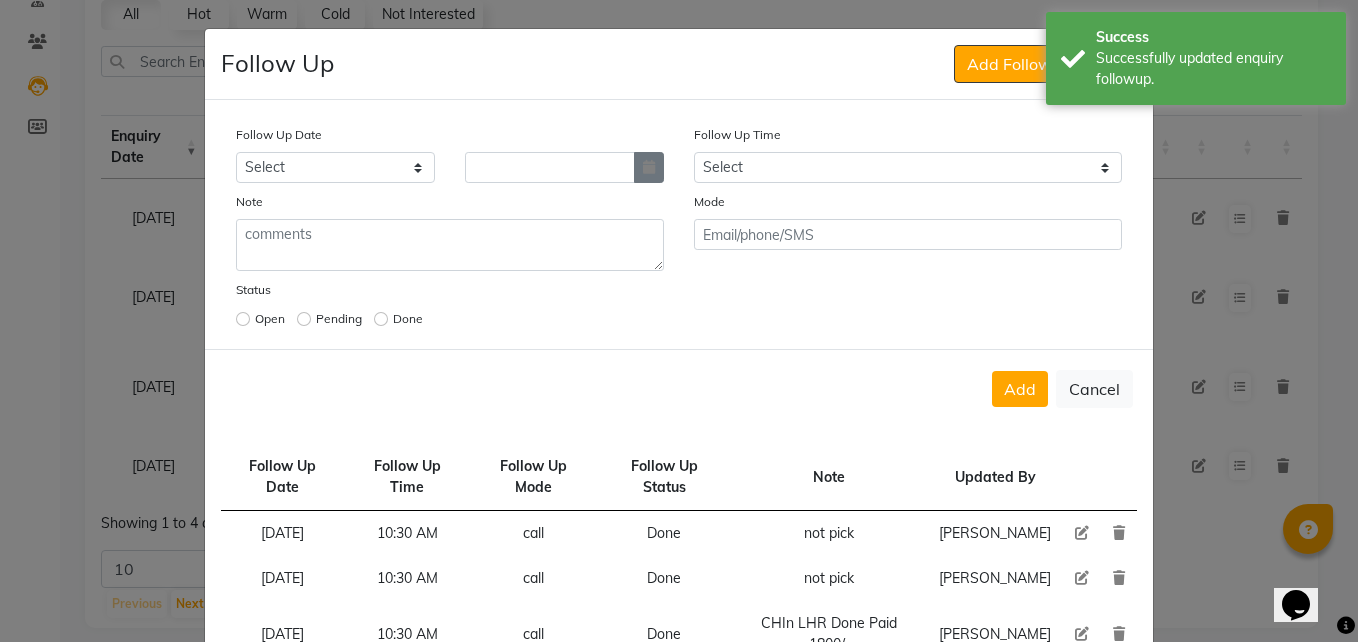 click 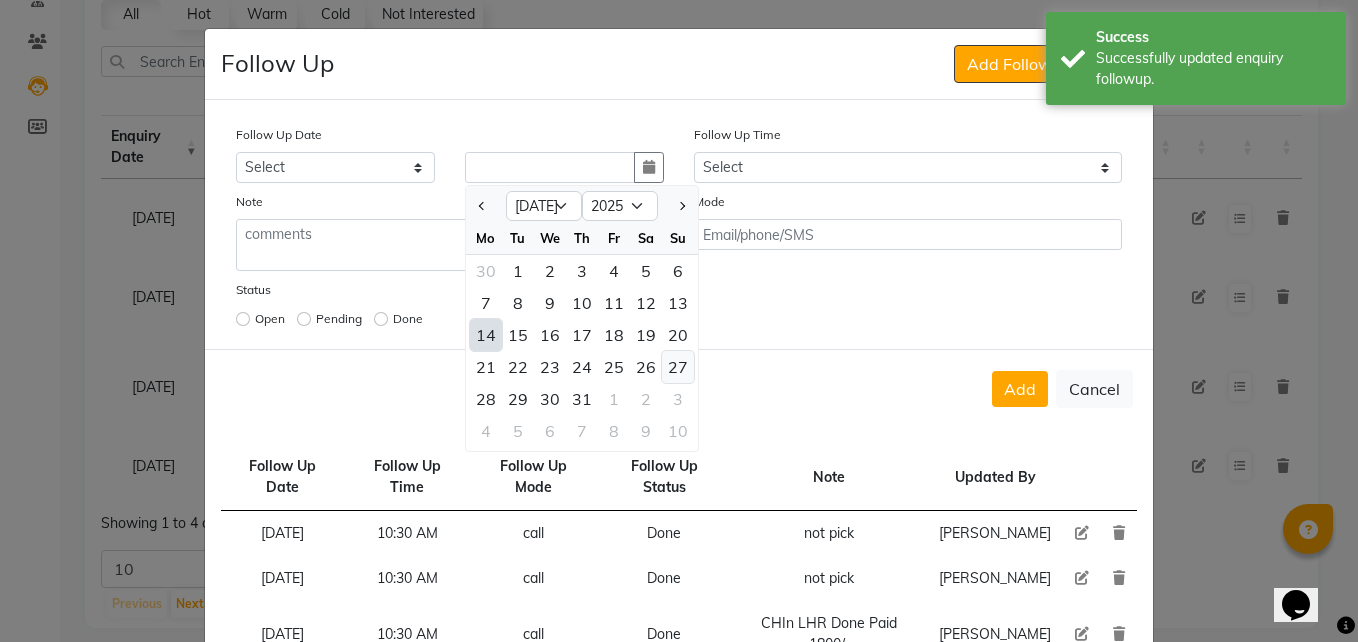click on "27" 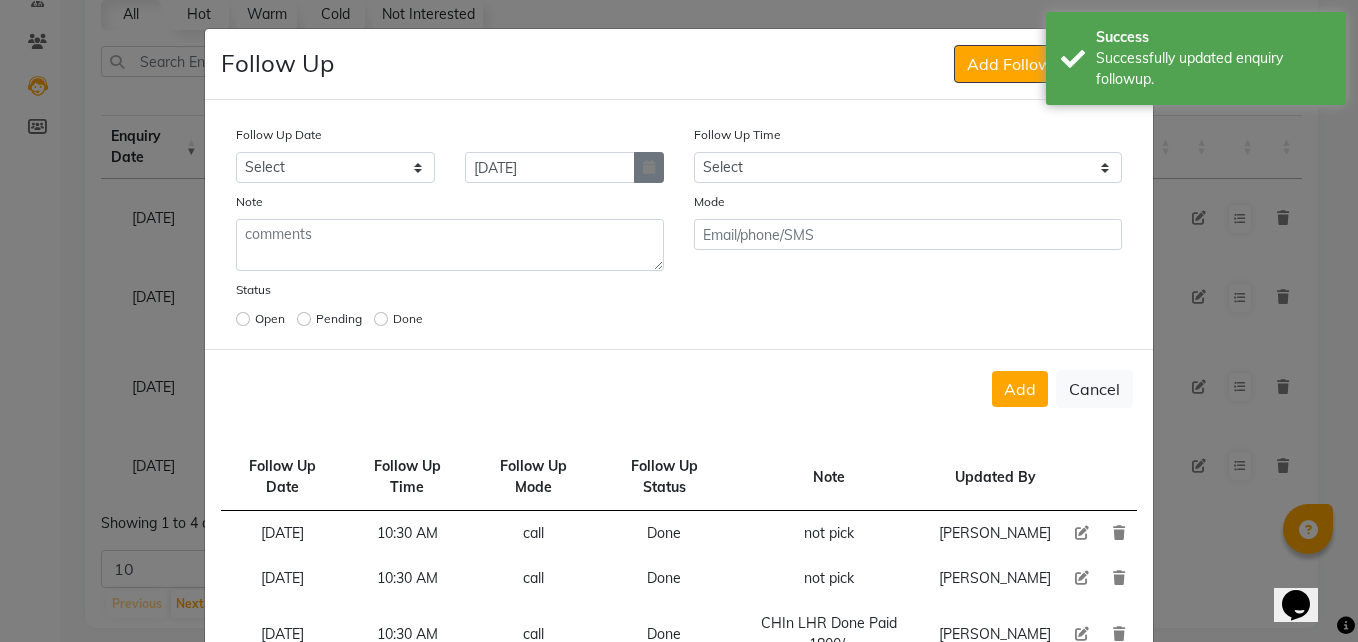 click 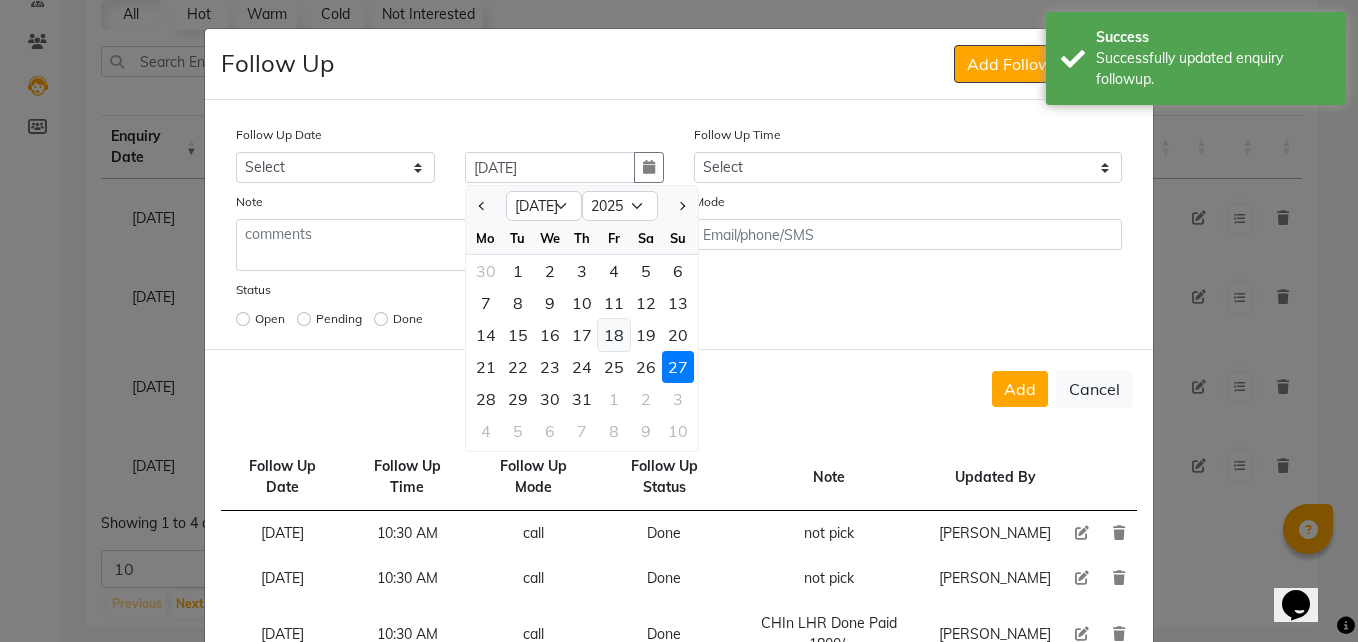 click on "18" 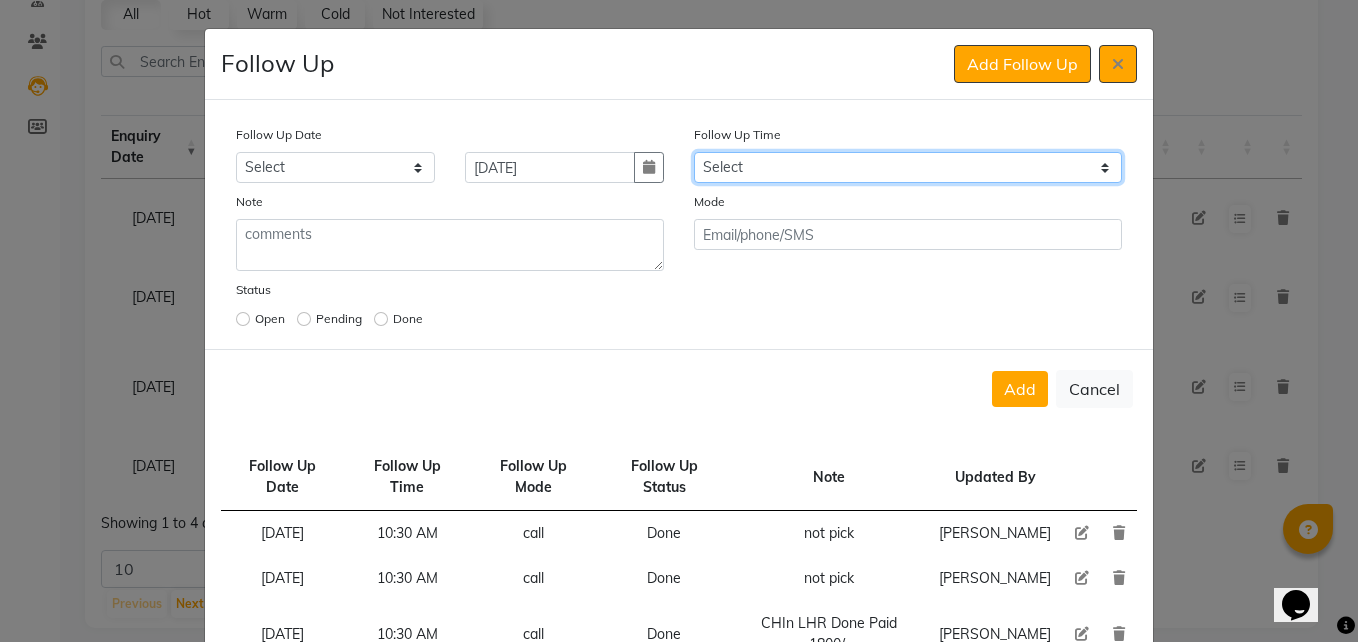 click on "Select 07:00 AM 07:15 AM 07:30 AM 07:45 AM 08:00 AM 08:15 AM 08:30 AM 08:45 AM 09:00 AM 09:15 AM 09:30 AM 09:45 AM 10:00 AM 10:15 AM 10:30 AM 10:45 AM 11:00 AM 11:15 AM 11:30 AM 11:45 AM 12:00 PM 12:15 PM 12:30 PM 12:45 PM 01:00 PM 01:15 PM 01:30 PM 01:45 PM 02:00 PM 02:15 PM 02:30 PM 02:45 PM 03:00 PM 03:15 PM 03:30 PM 03:45 PM 04:00 PM 04:15 PM 04:30 PM 04:45 PM 05:00 PM 05:15 PM 05:30 PM 05:45 PM 06:00 PM 06:15 PM 06:30 PM 06:45 PM 07:00 PM 07:15 PM 07:30 PM 07:45 PM 08:00 PM 08:15 PM 08:30 PM 08:45 PM 09:00 PM 09:15 PM 09:30 PM 09:45 PM 10:00 PM" at bounding box center (908, 167) 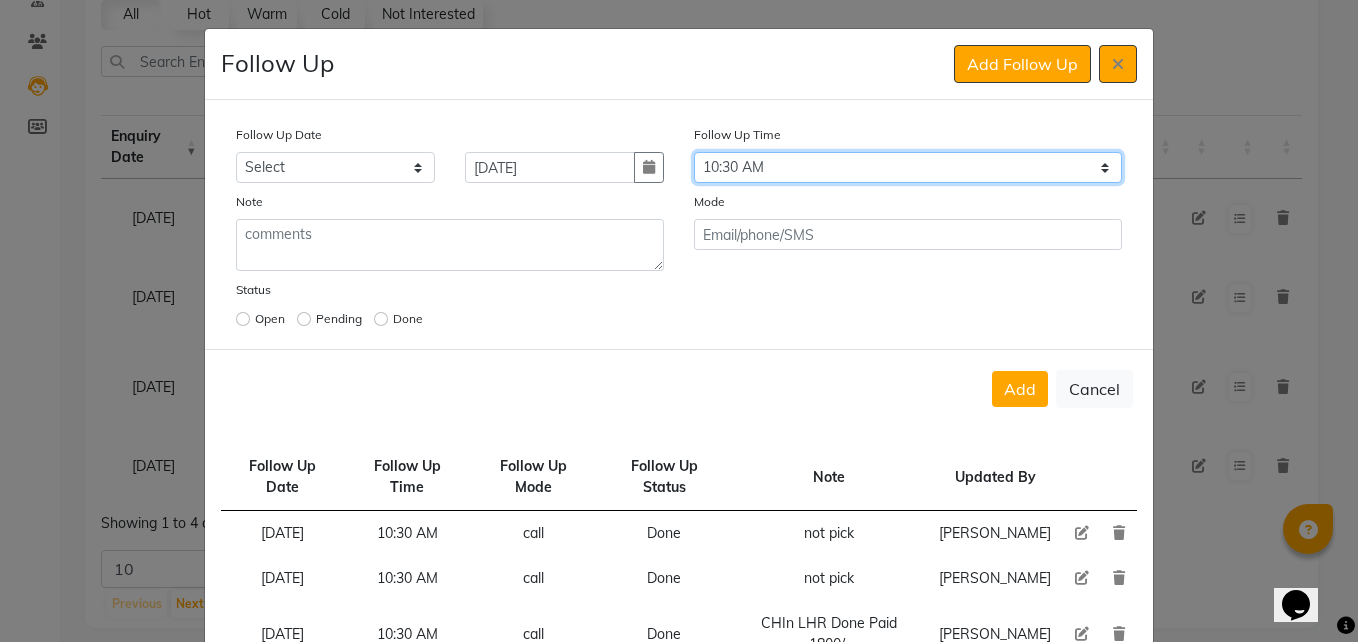 click on "Select 07:00 AM 07:15 AM 07:30 AM 07:45 AM 08:00 AM 08:15 AM 08:30 AM 08:45 AM 09:00 AM 09:15 AM 09:30 AM 09:45 AM 10:00 AM 10:15 AM 10:30 AM 10:45 AM 11:00 AM 11:15 AM 11:30 AM 11:45 AM 12:00 PM 12:15 PM 12:30 PM 12:45 PM 01:00 PM 01:15 PM 01:30 PM 01:45 PM 02:00 PM 02:15 PM 02:30 PM 02:45 PM 03:00 PM 03:15 PM 03:30 PM 03:45 PM 04:00 PM 04:15 PM 04:30 PM 04:45 PM 05:00 PM 05:15 PM 05:30 PM 05:45 PM 06:00 PM 06:15 PM 06:30 PM 06:45 PM 07:00 PM 07:15 PM 07:30 PM 07:45 PM 08:00 PM 08:15 PM 08:30 PM 08:45 PM 09:00 PM 09:15 PM 09:30 PM 09:45 PM 10:00 PM" at bounding box center [908, 167] 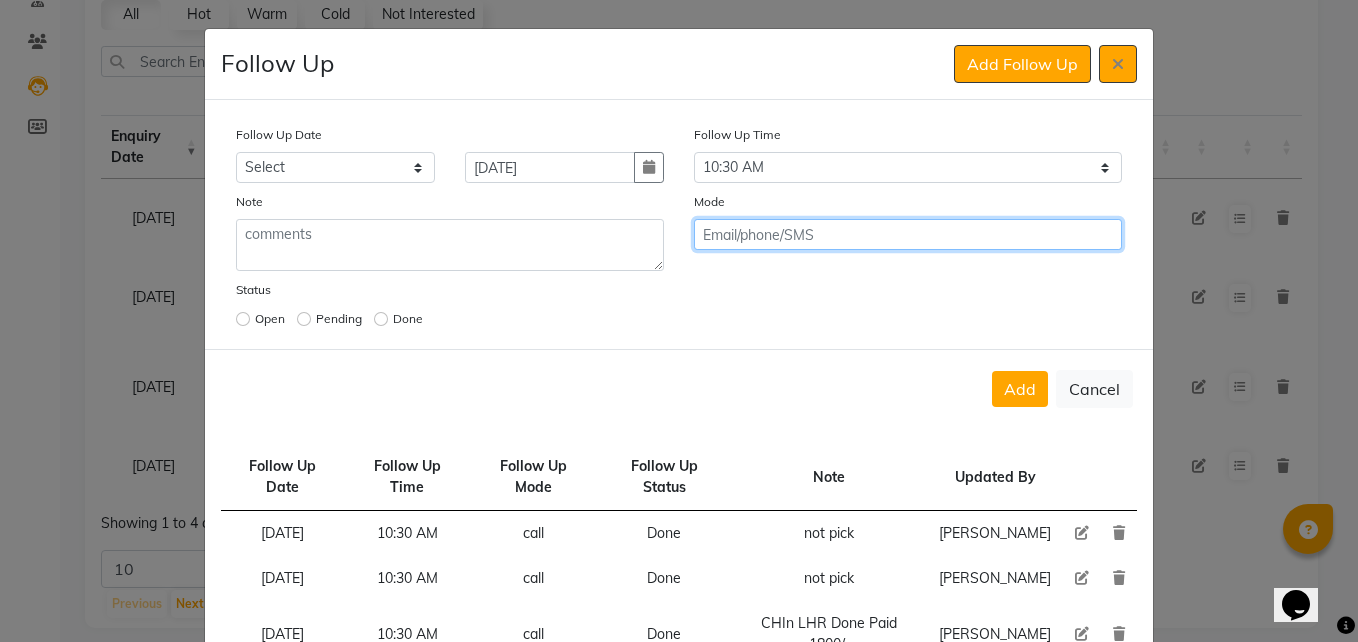 click 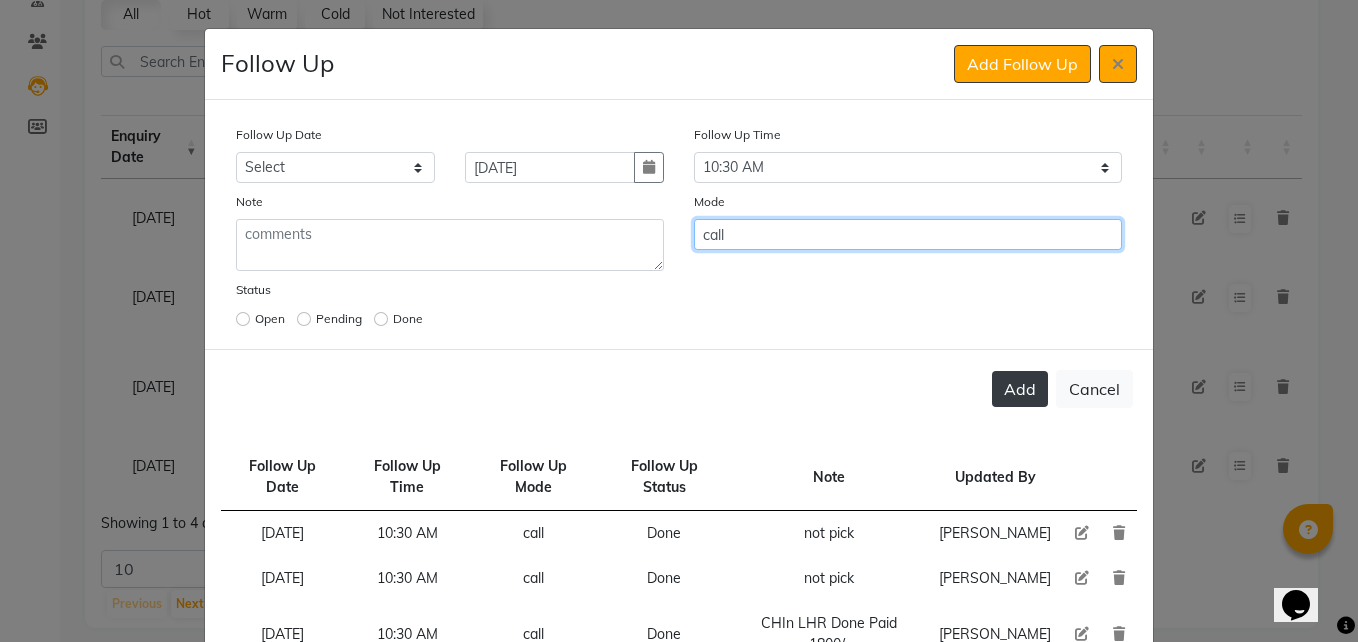 type on "call" 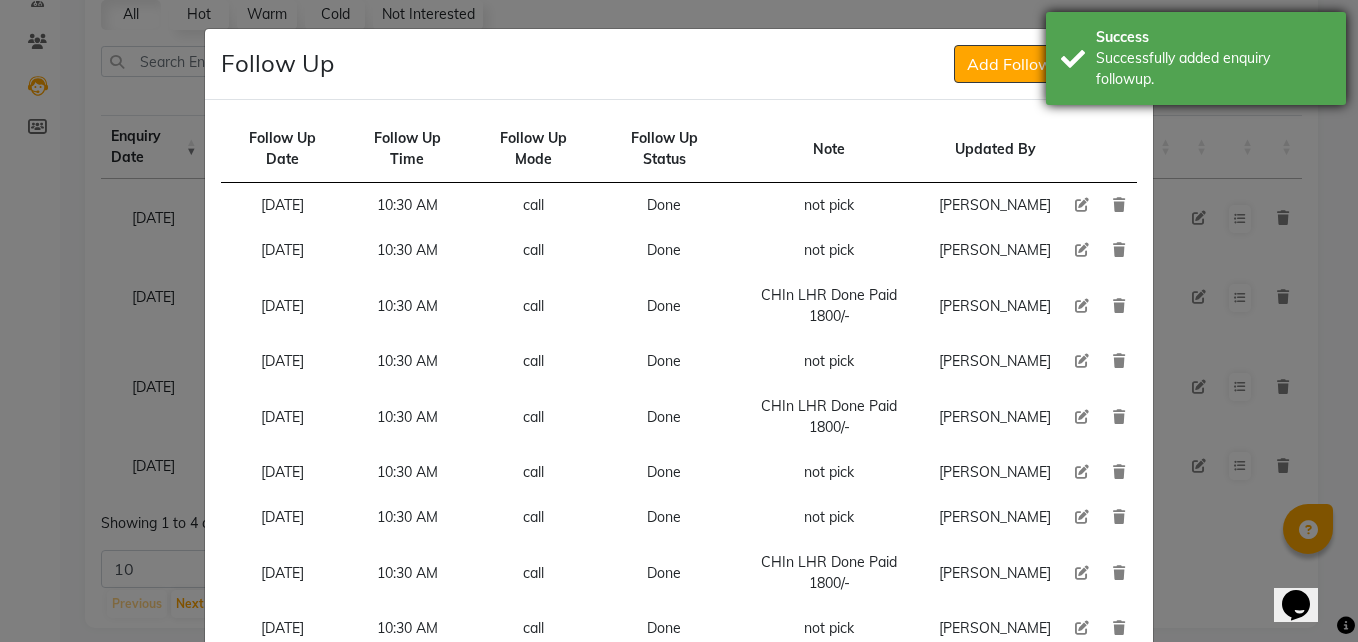 click on "Success   Successfully added enquiry followup." at bounding box center (1196, 58) 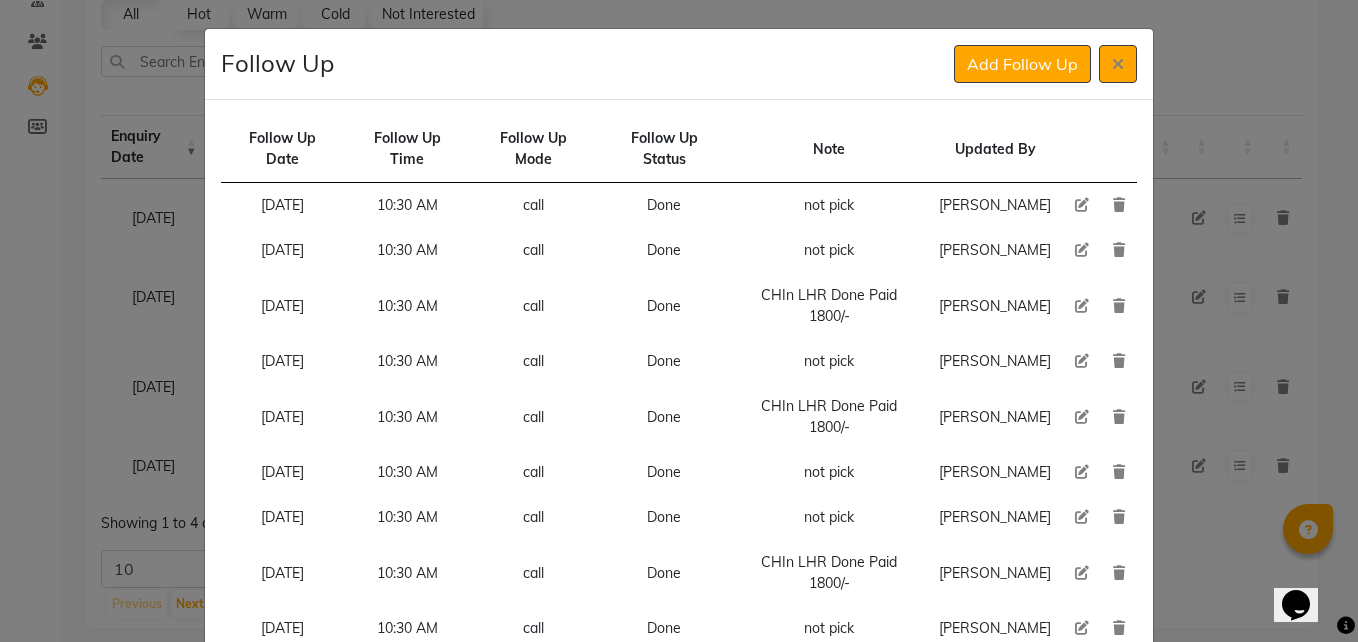 click 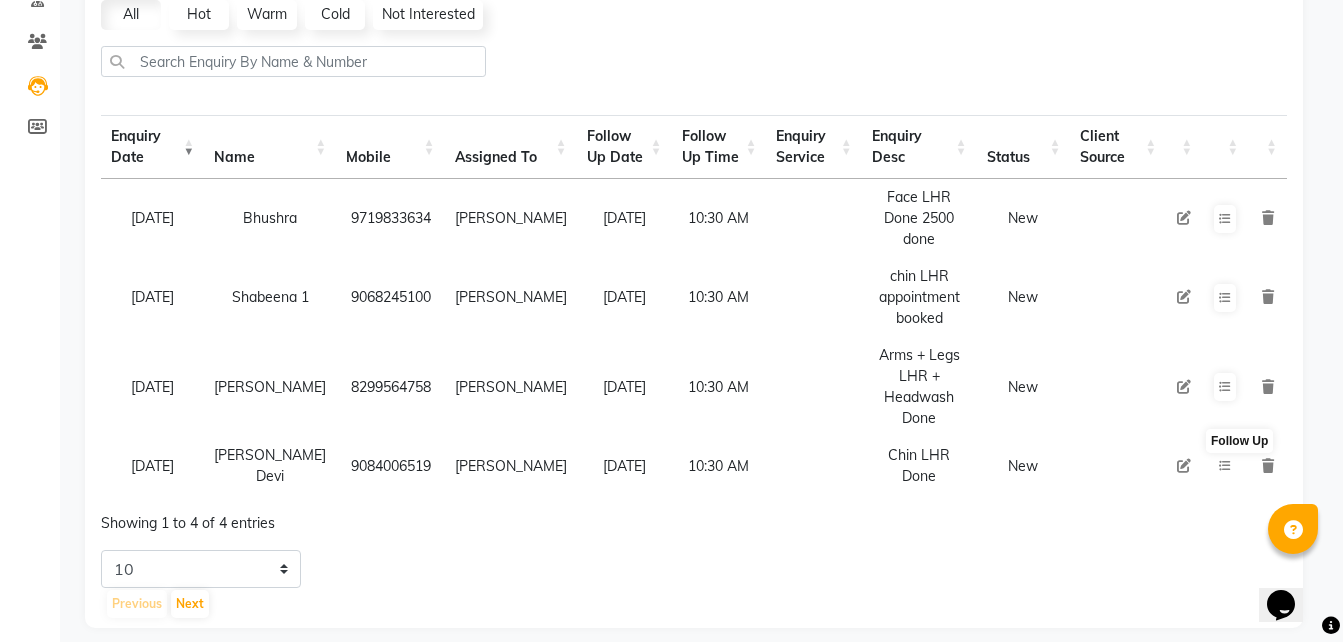 type 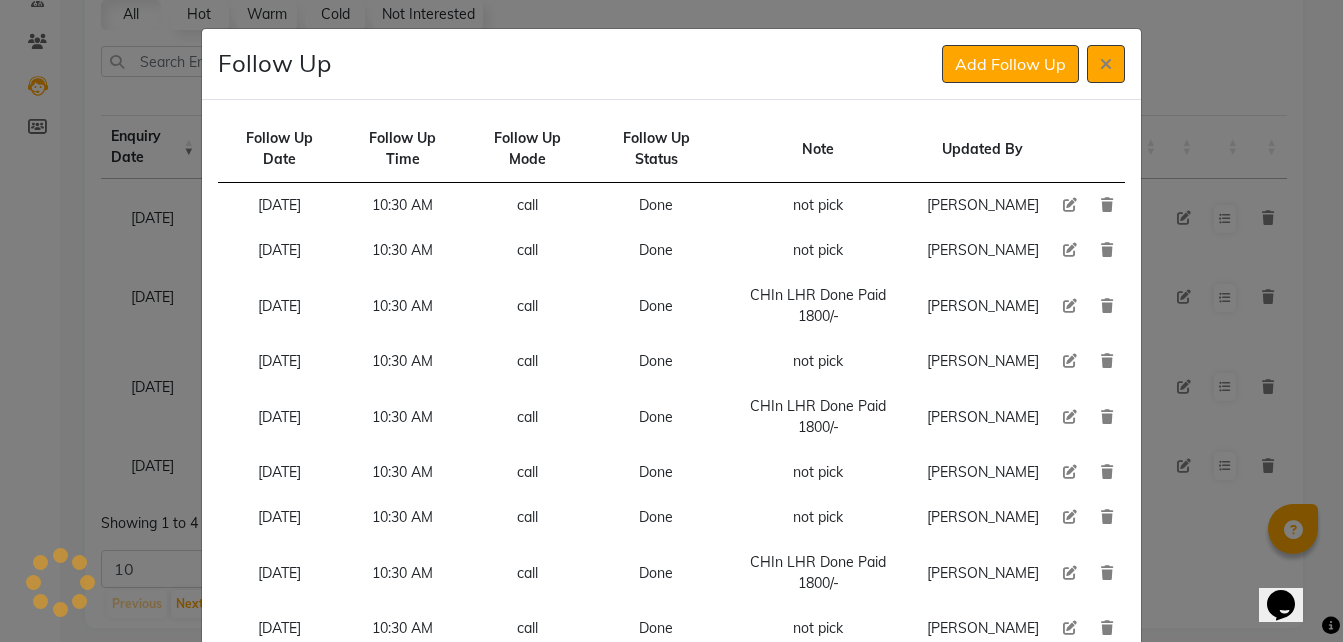 type 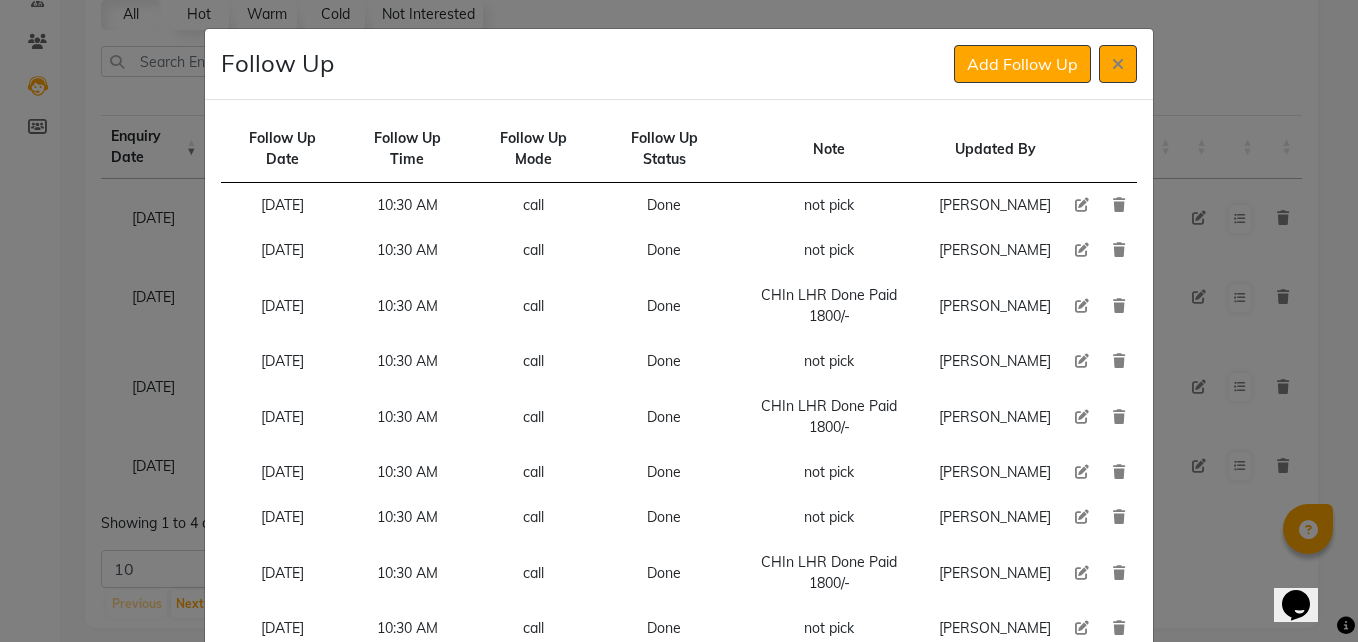 click on "Add Follow Up" 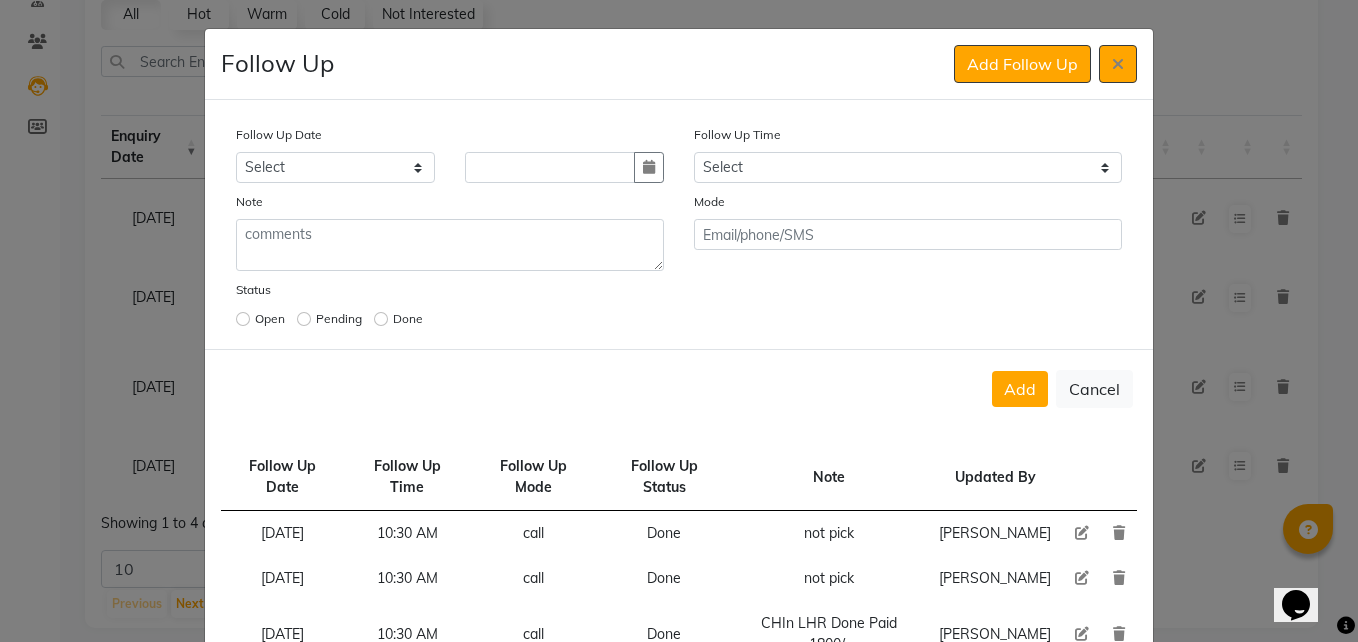 click 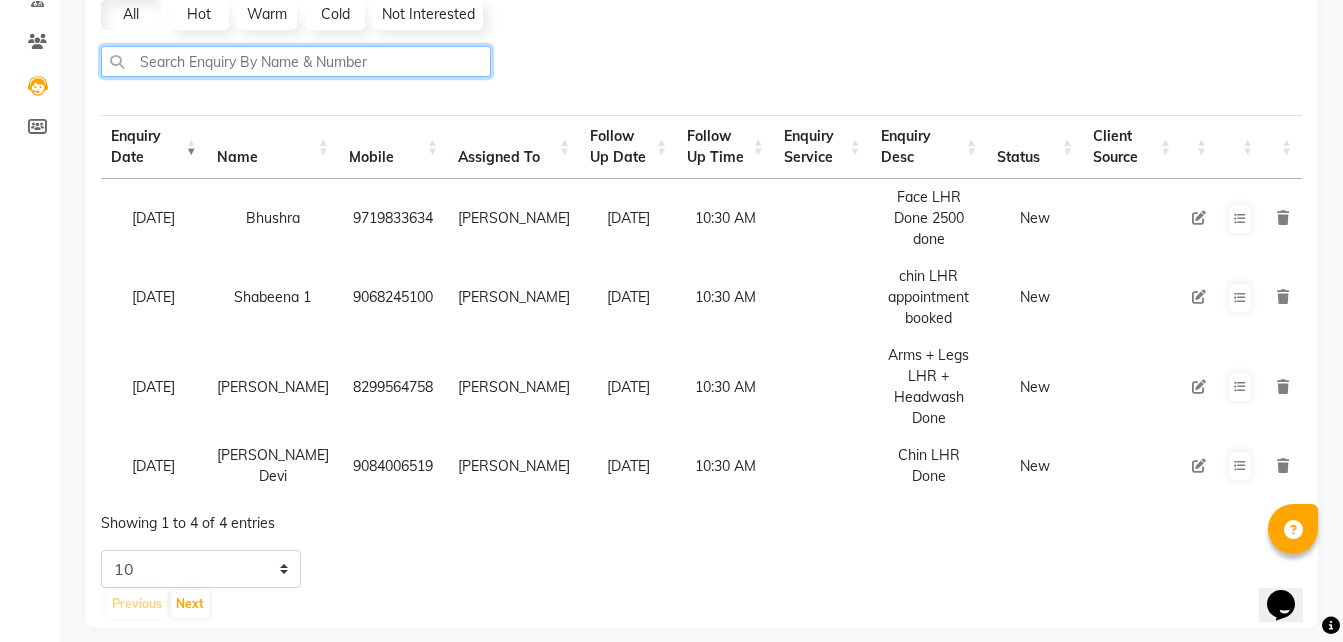 click 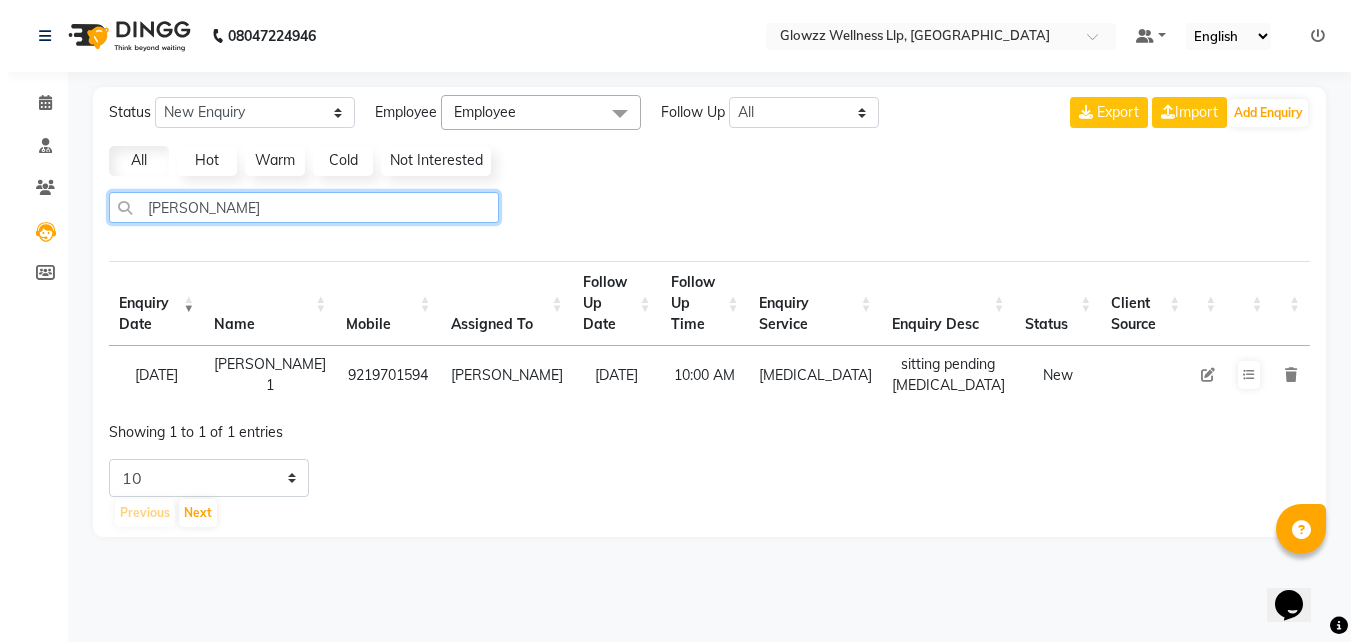 scroll, scrollTop: 0, scrollLeft: 0, axis: both 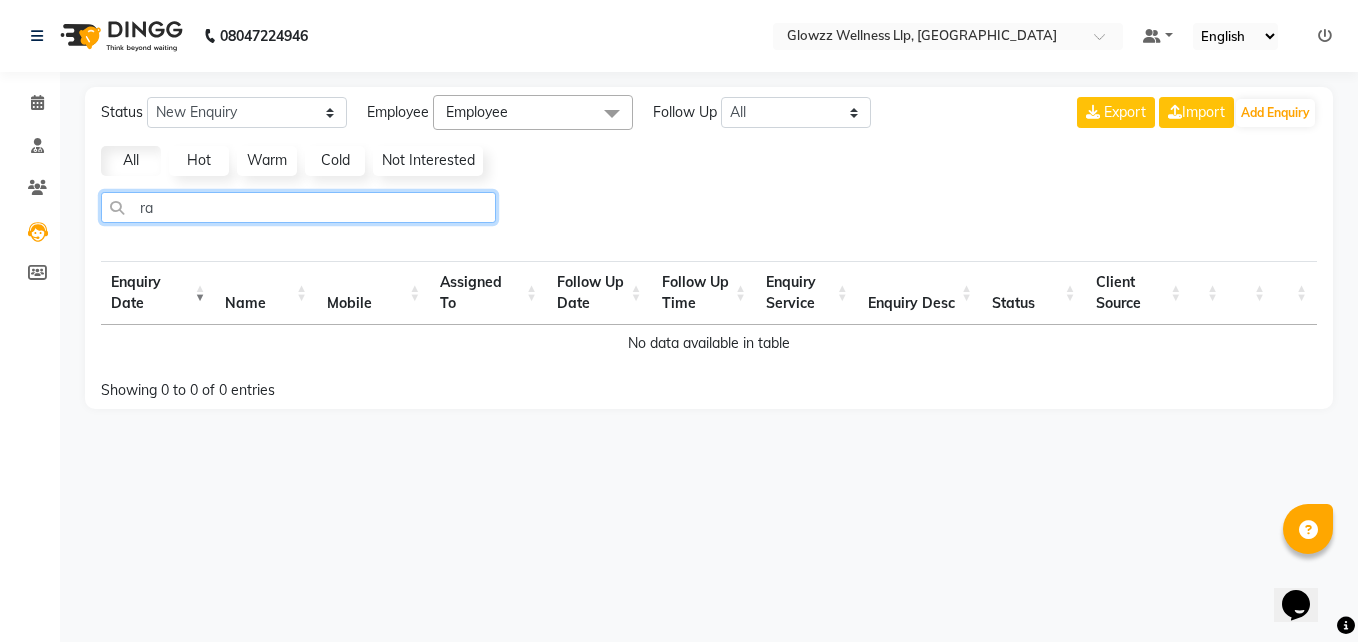 type on "r" 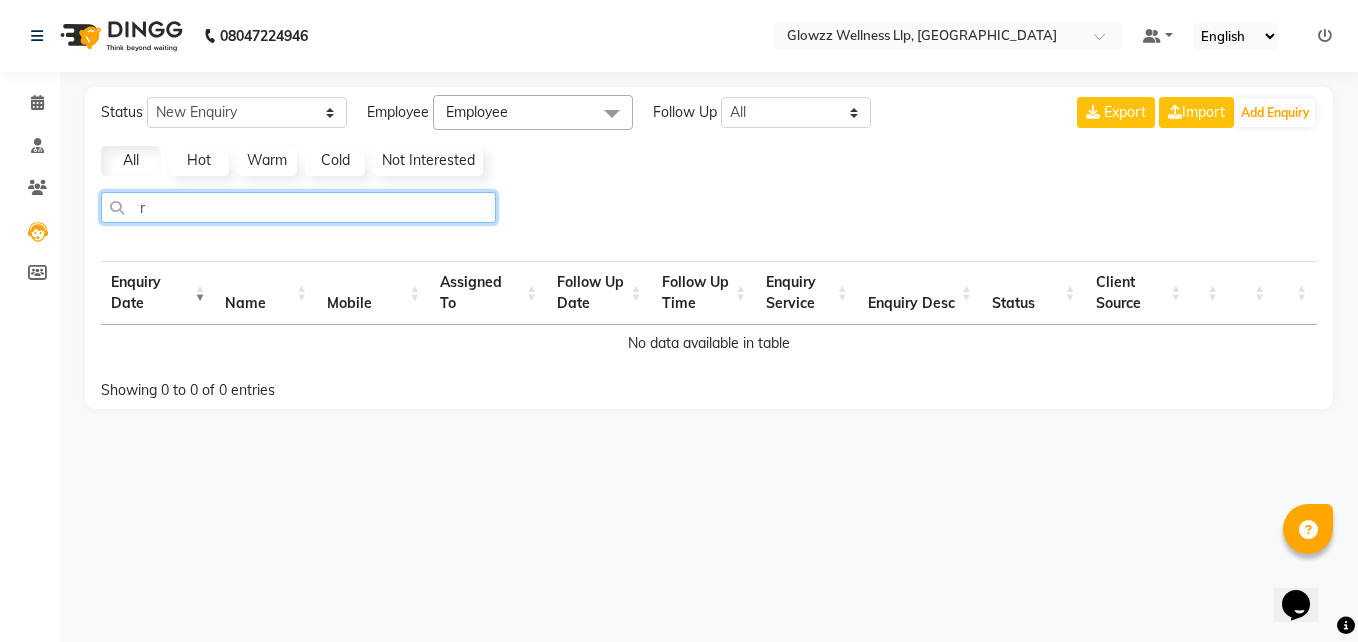type 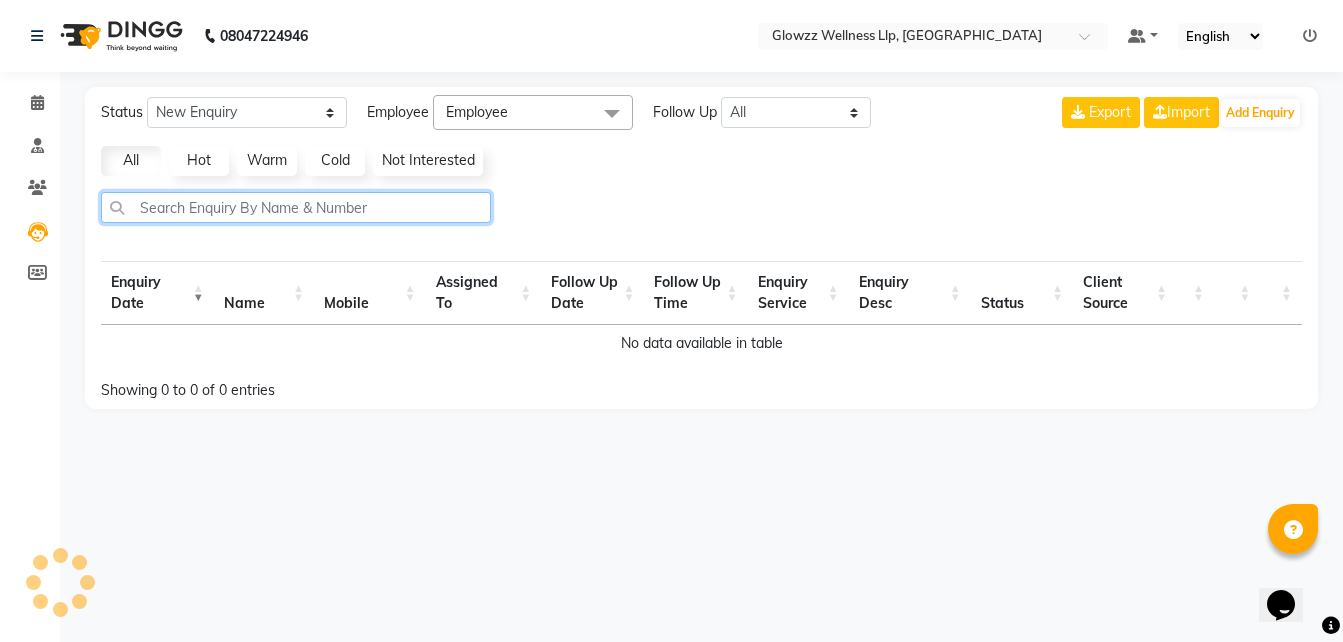 select on "10" 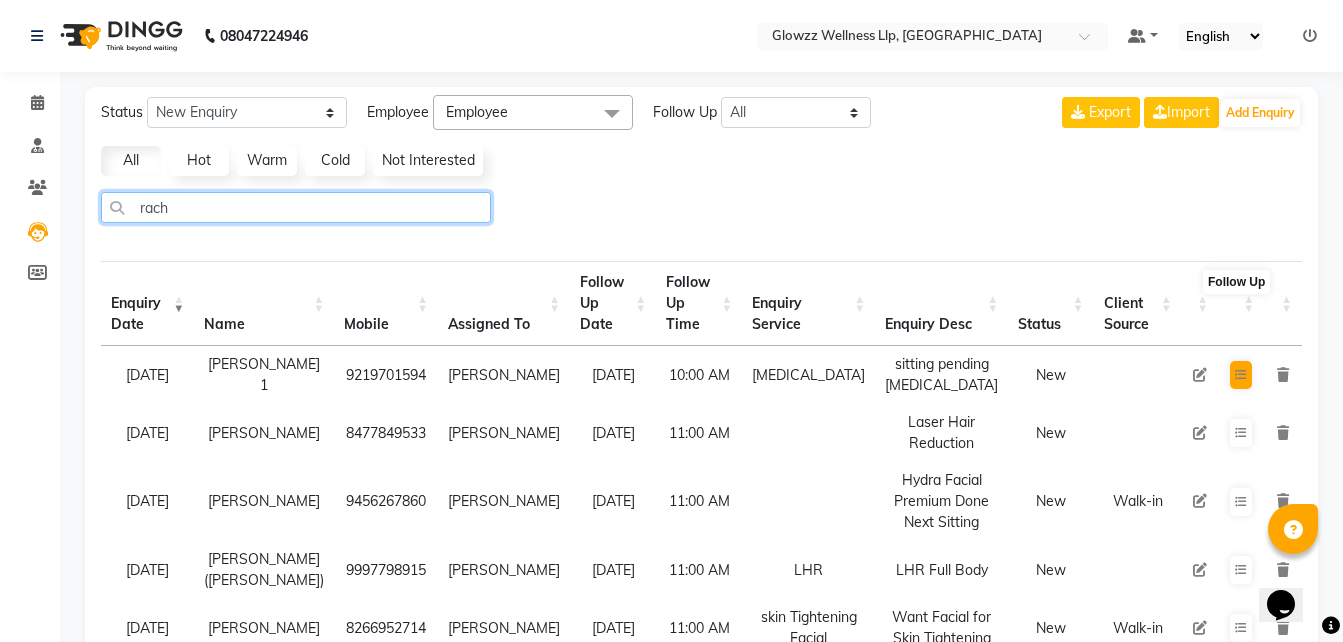 type on "rach" 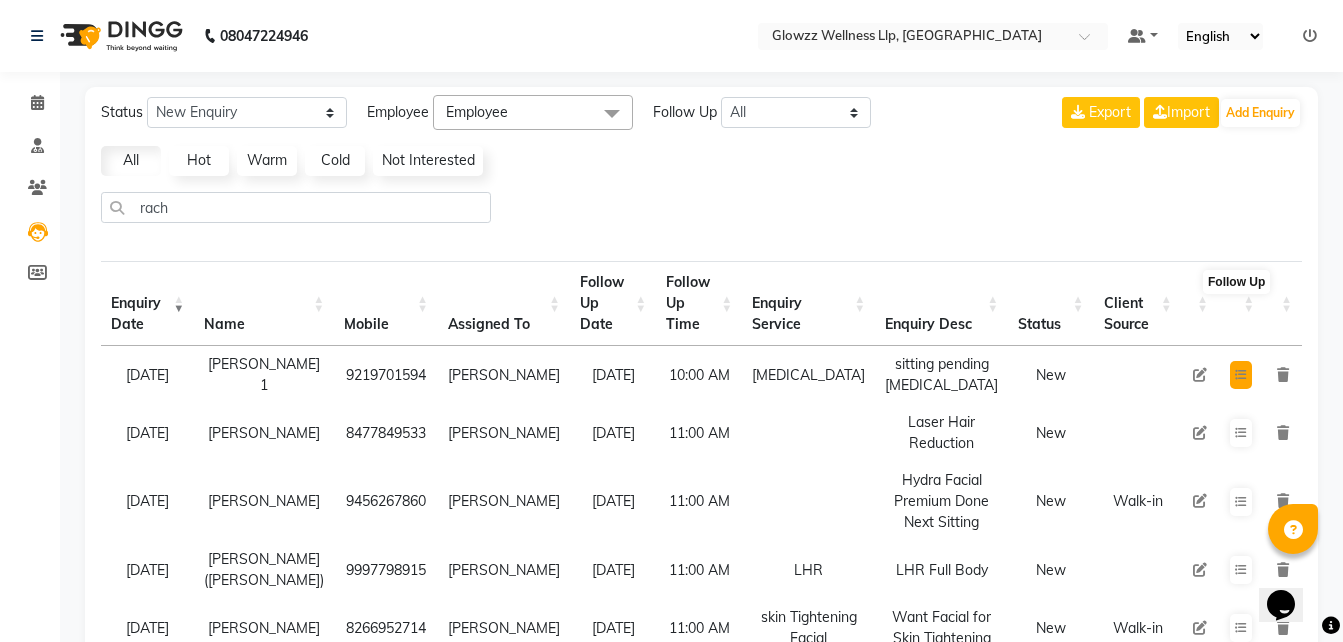 click at bounding box center [1241, 375] 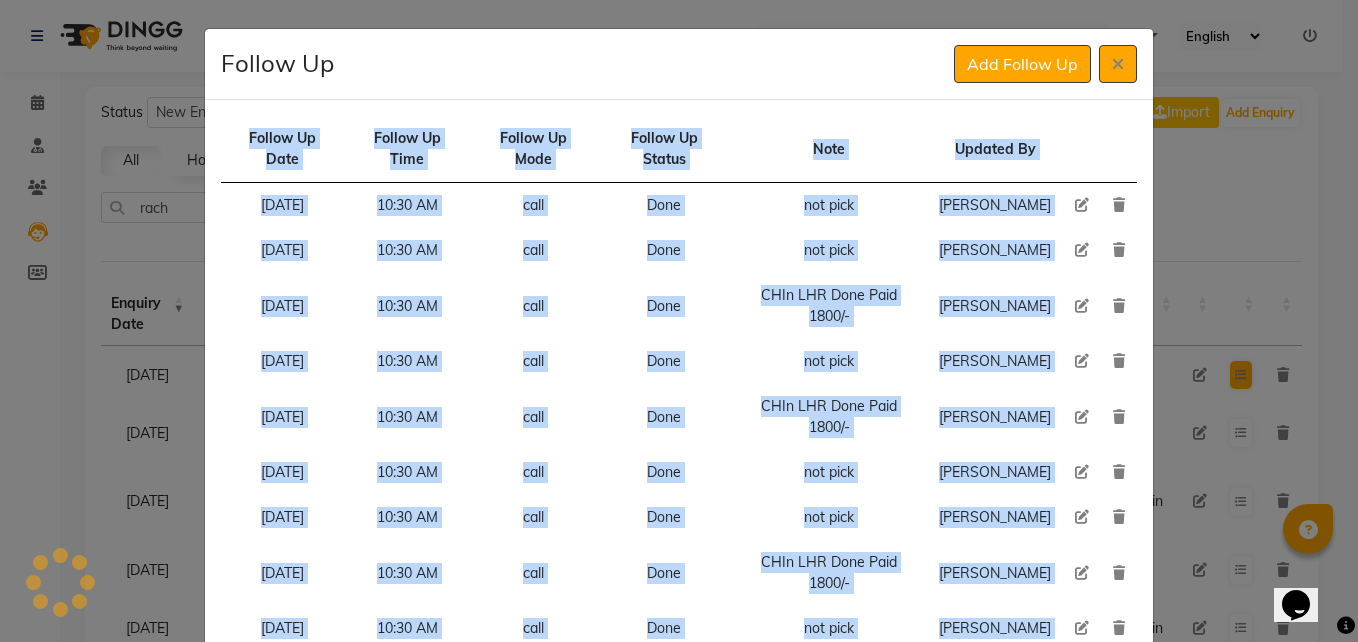 click on "Follow Up Add Follow Up Follow Up Date Follow Up Time Follow Up Mode Follow Up Status Note Updated By  [DATE]   10:30 AM  call Done not pick [PERSON_NAME]  [DATE]   10:30 AM  call Done not pick  [PERSON_NAME]  [DATE]   10:30 AM  call Done CHIn LHR Done Paid 1800/- [PERSON_NAME]  [DATE]   10:30 AM  call Done not pick [PERSON_NAME]  [DATE]   10:30 AM  call Done CHIn LHR Done Paid 1800/- [PERSON_NAME]  [DATE]   10:30 AM  call Done not pick [PERSON_NAME]  [DATE]   10:30 AM  call Done not pick [PERSON_NAME]  [DATE]   10:30 AM  call Done CHIn LHR Done Paid 1800/- [PERSON_NAME]  [DATE]   10:30 AM  call Done not pick [PERSON_NAME]  [DATE]   10:30 AM  call Done not pick [PERSON_NAME]  [DATE]   10:30 AM  call Done not pick  [PERSON_NAME]  [DATE]   10:30 AM  call Open -  [DATE]   10:30 AM  call Done abhi bahuar hu [PERSON_NAME]" 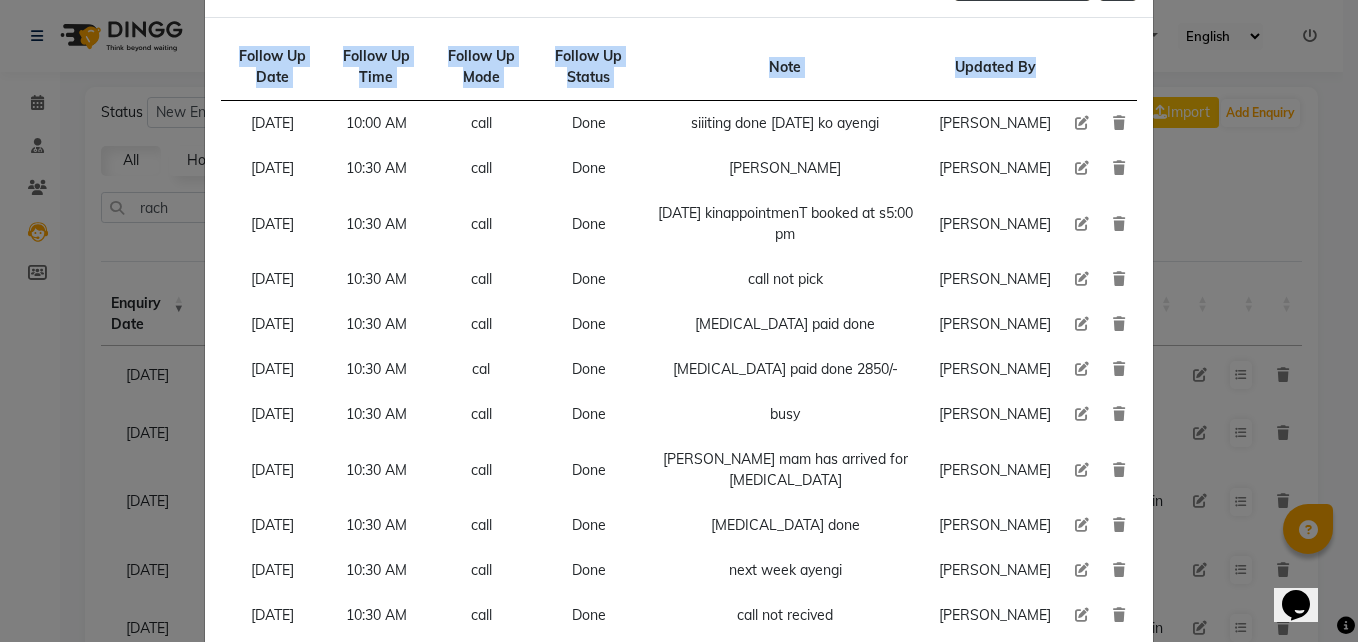 scroll, scrollTop: 81, scrollLeft: 0, axis: vertical 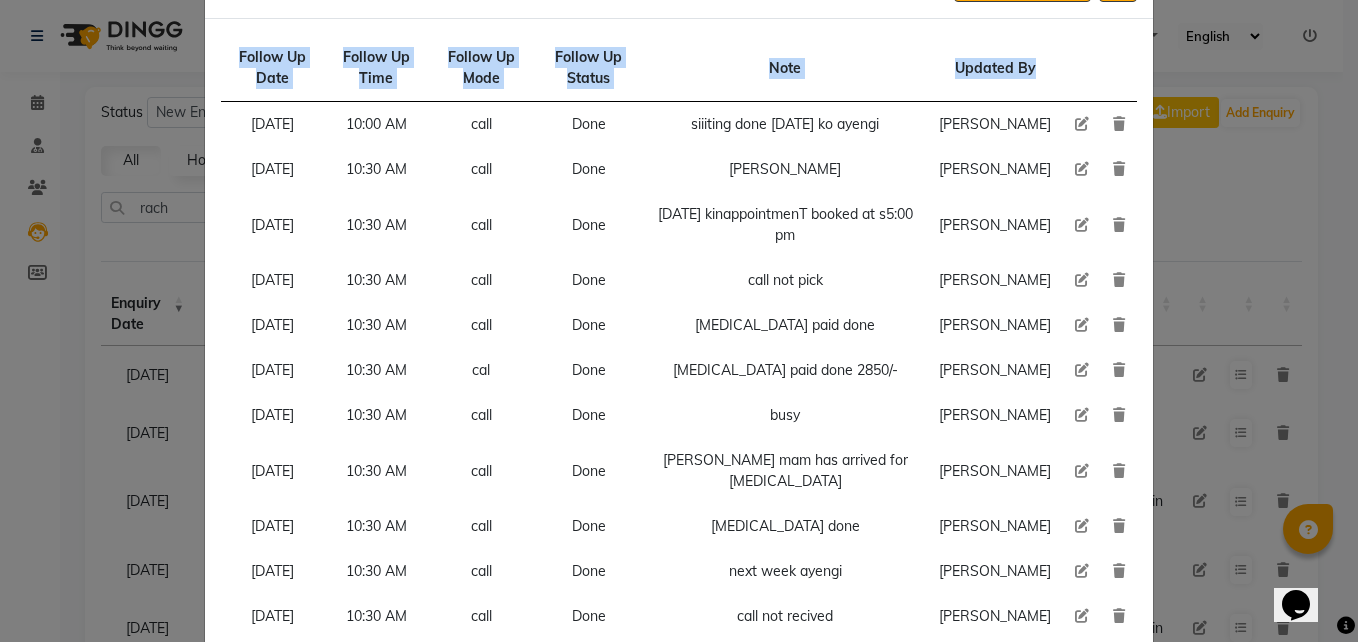 click on "[MEDICAL_DATA] paid done 2850/-" 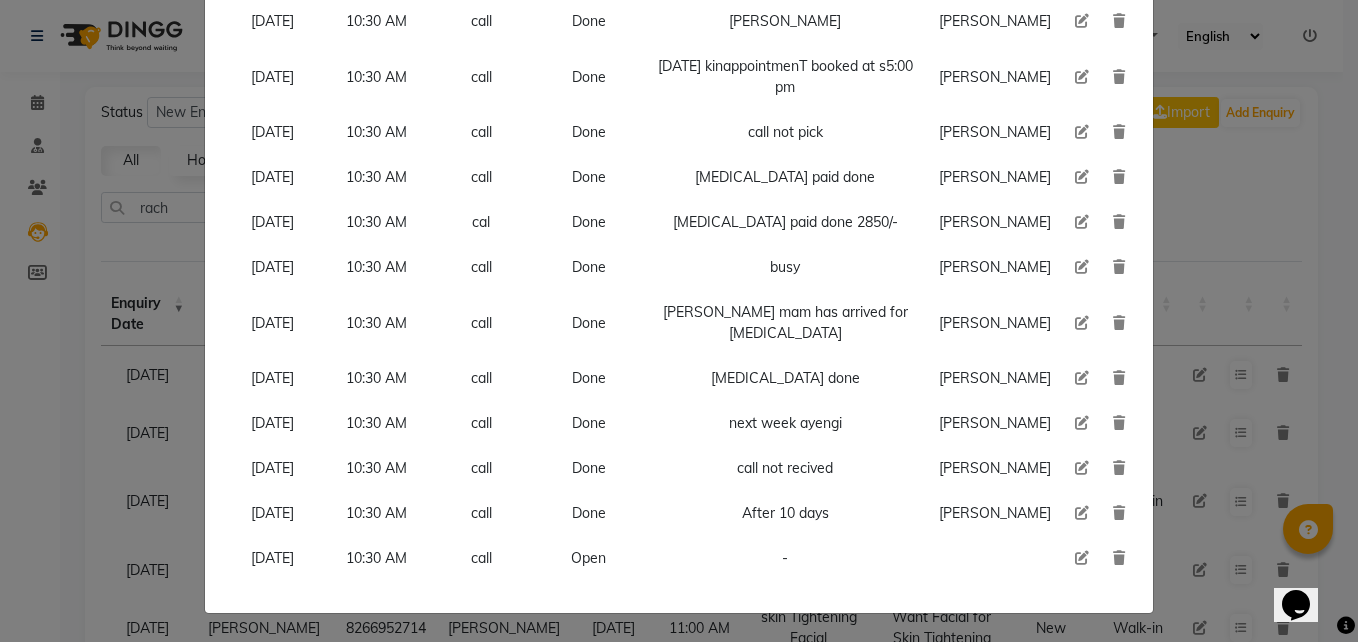scroll, scrollTop: 439, scrollLeft: 0, axis: vertical 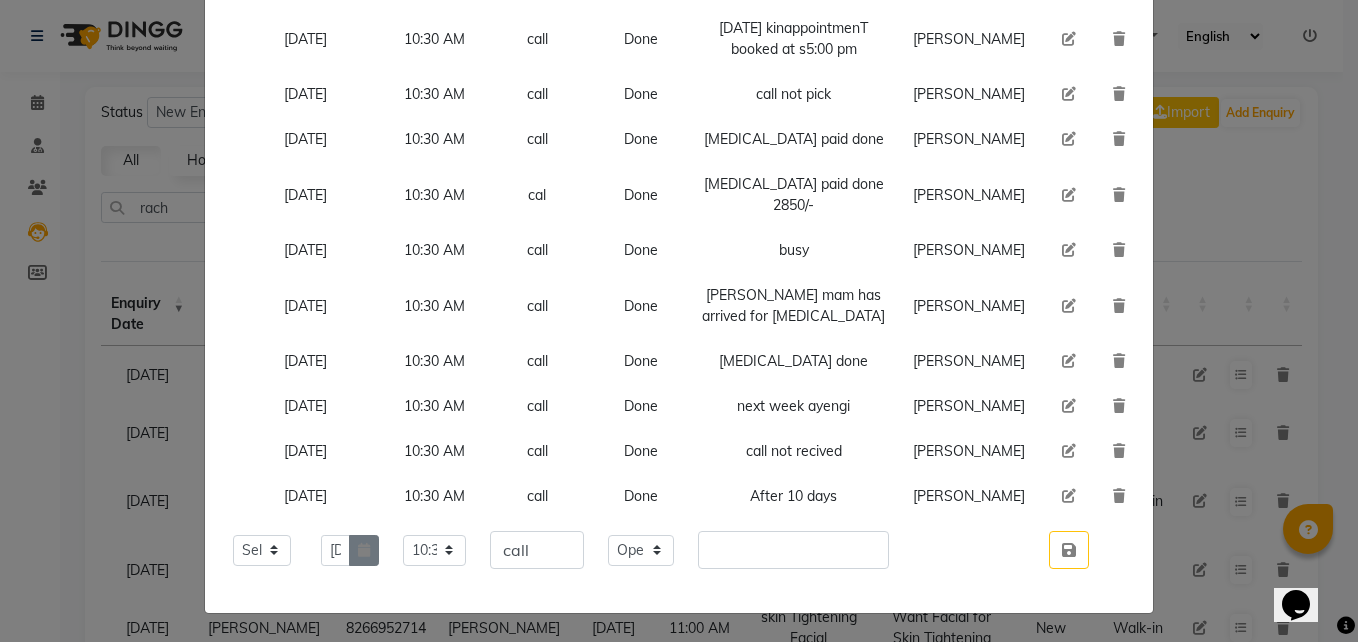 click 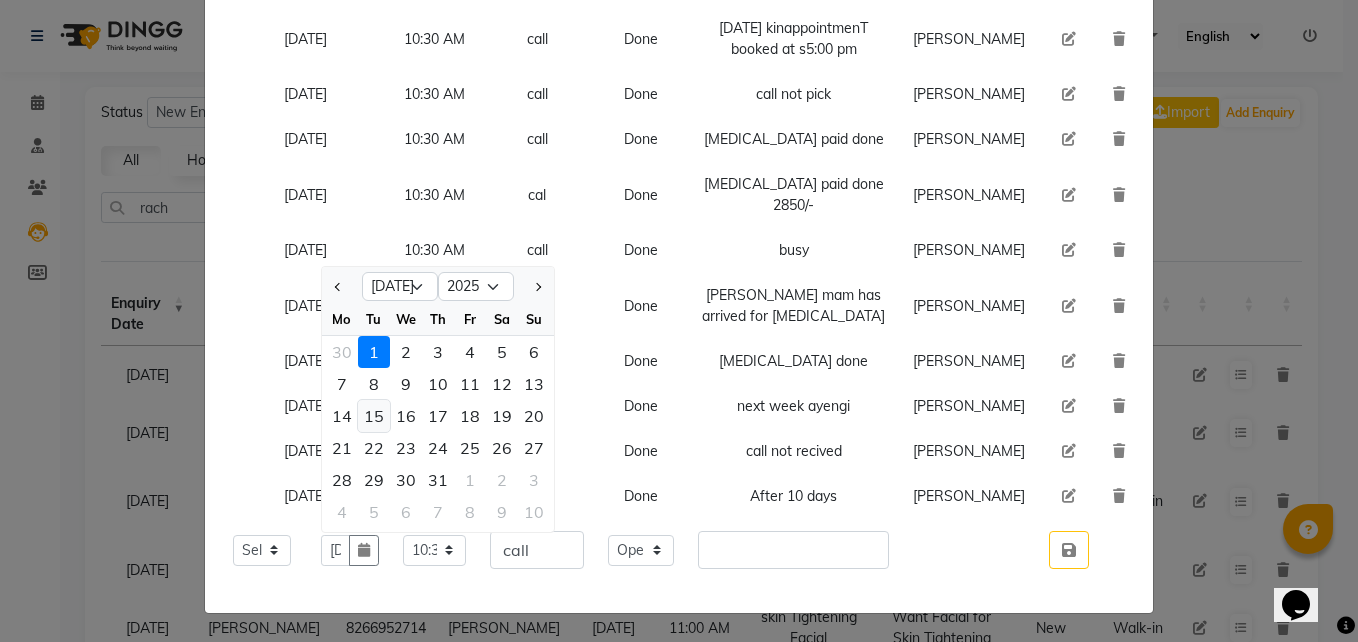 click on "15" 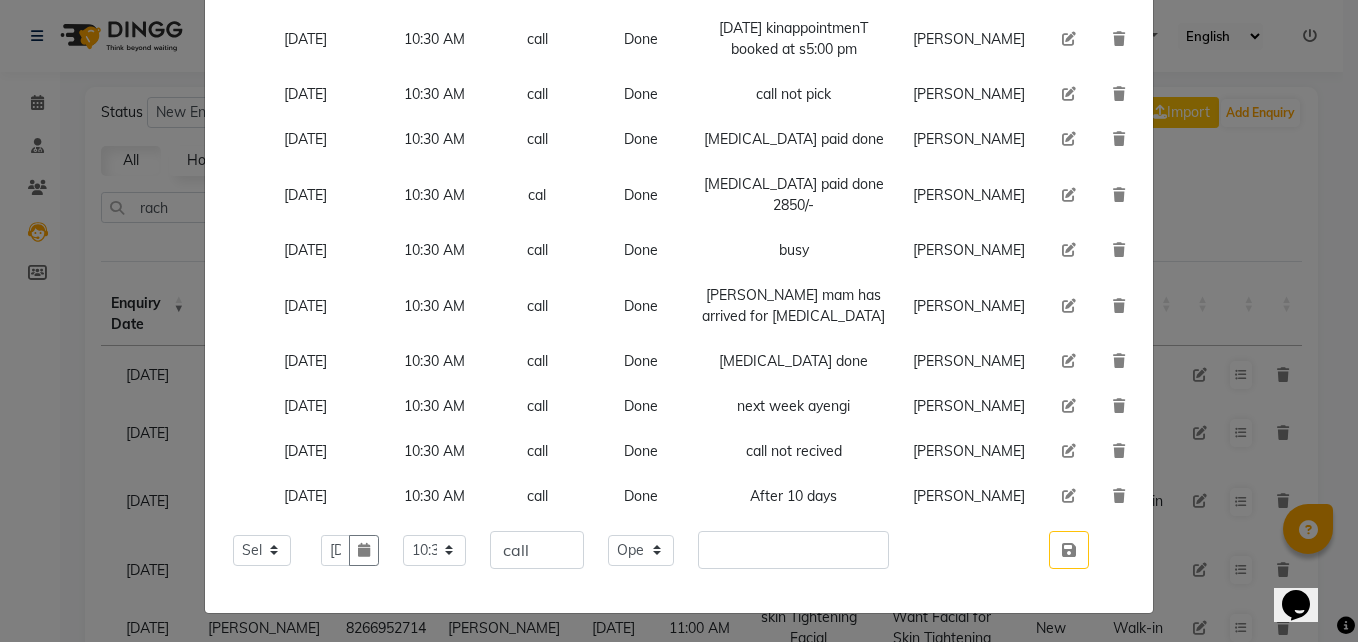 click 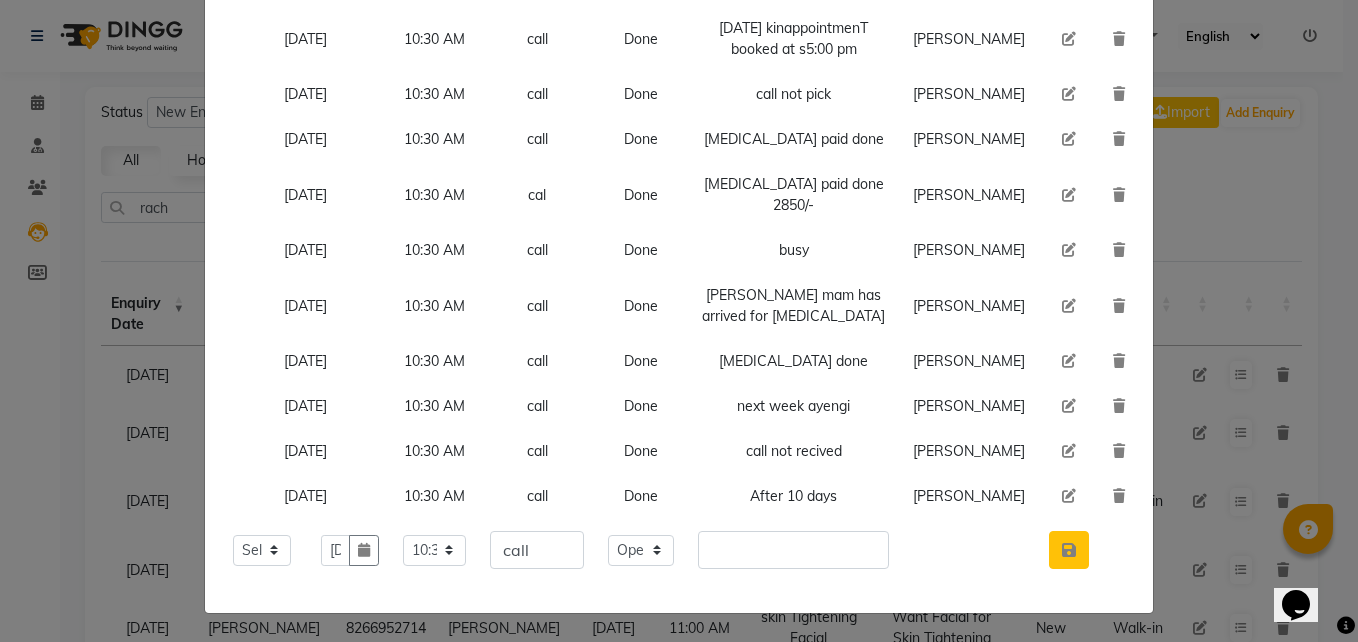 click 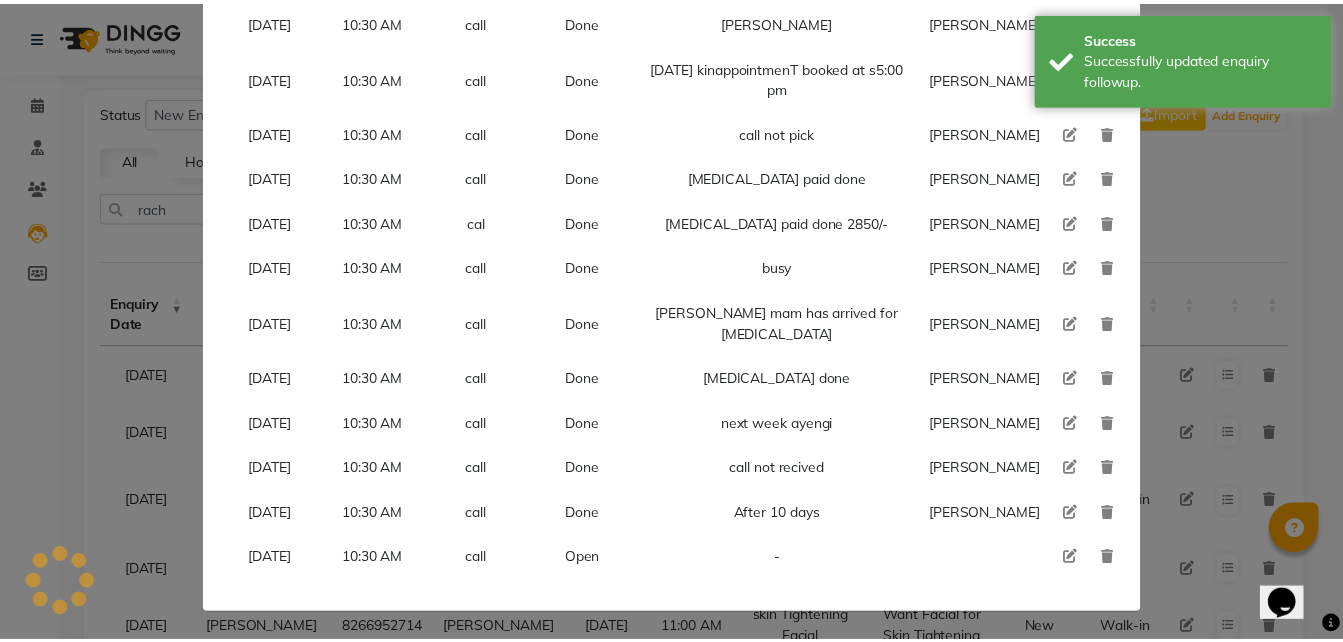 scroll, scrollTop: 0, scrollLeft: 0, axis: both 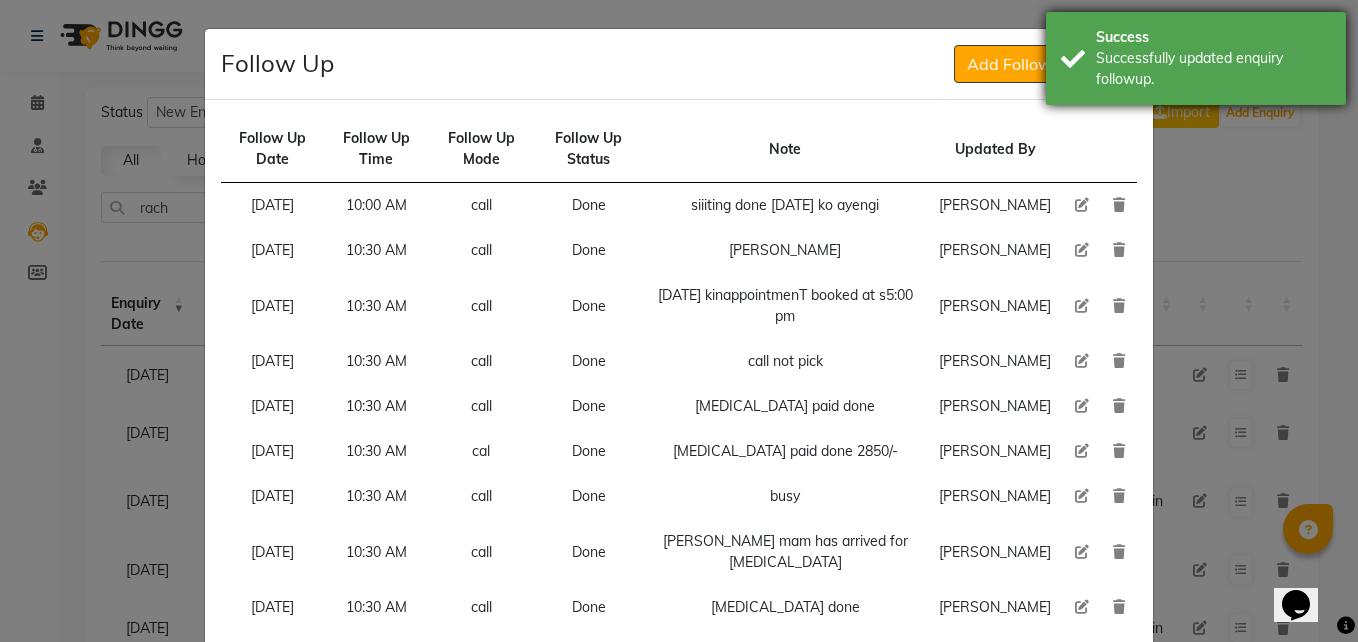 click on "Successfully updated enquiry followup." at bounding box center [1213, 69] 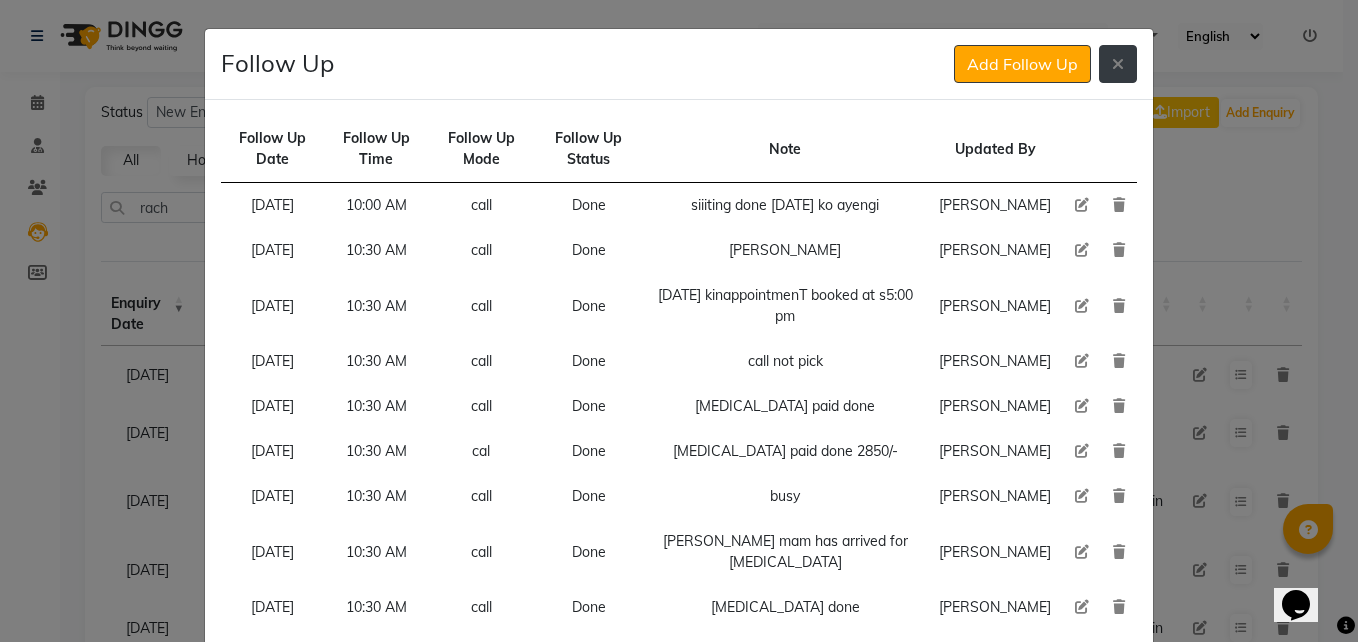 click 